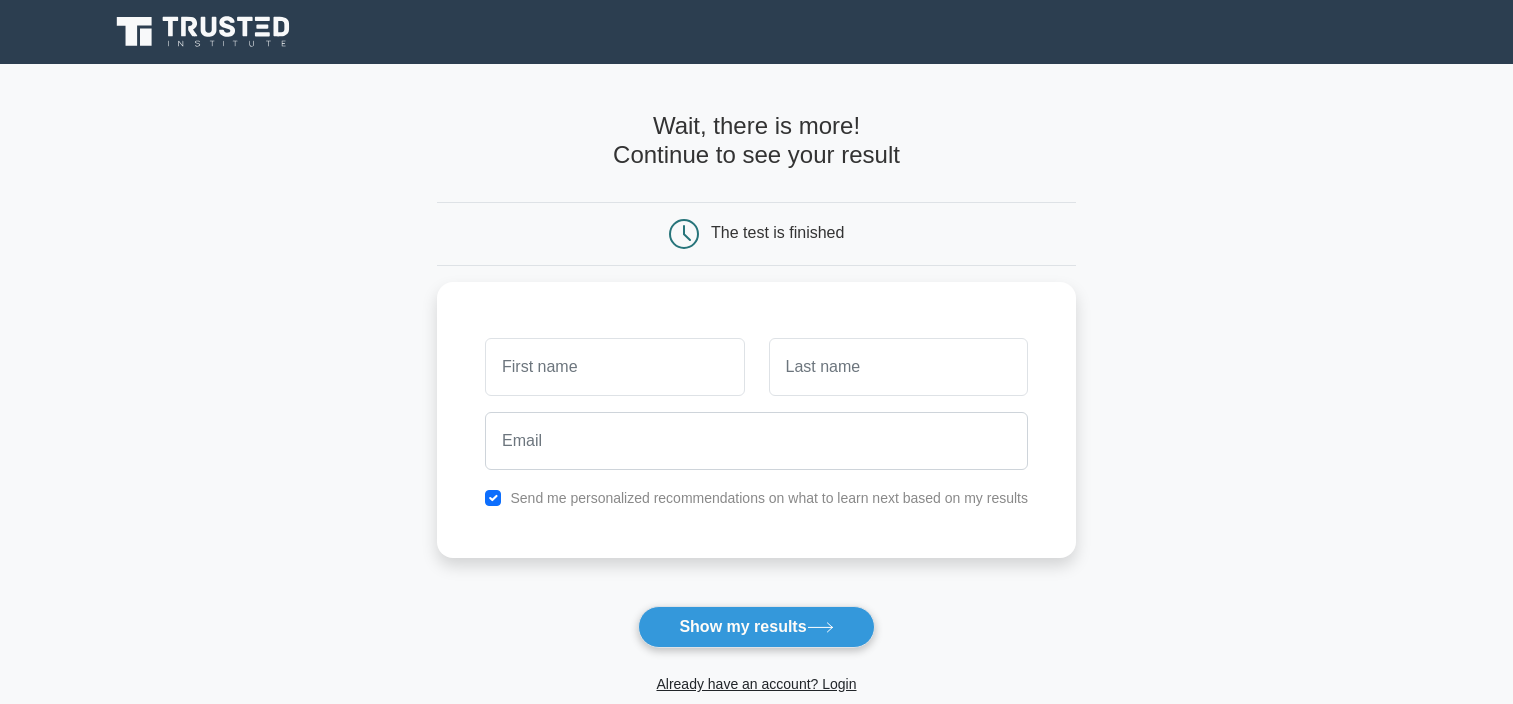 scroll, scrollTop: 0, scrollLeft: 0, axis: both 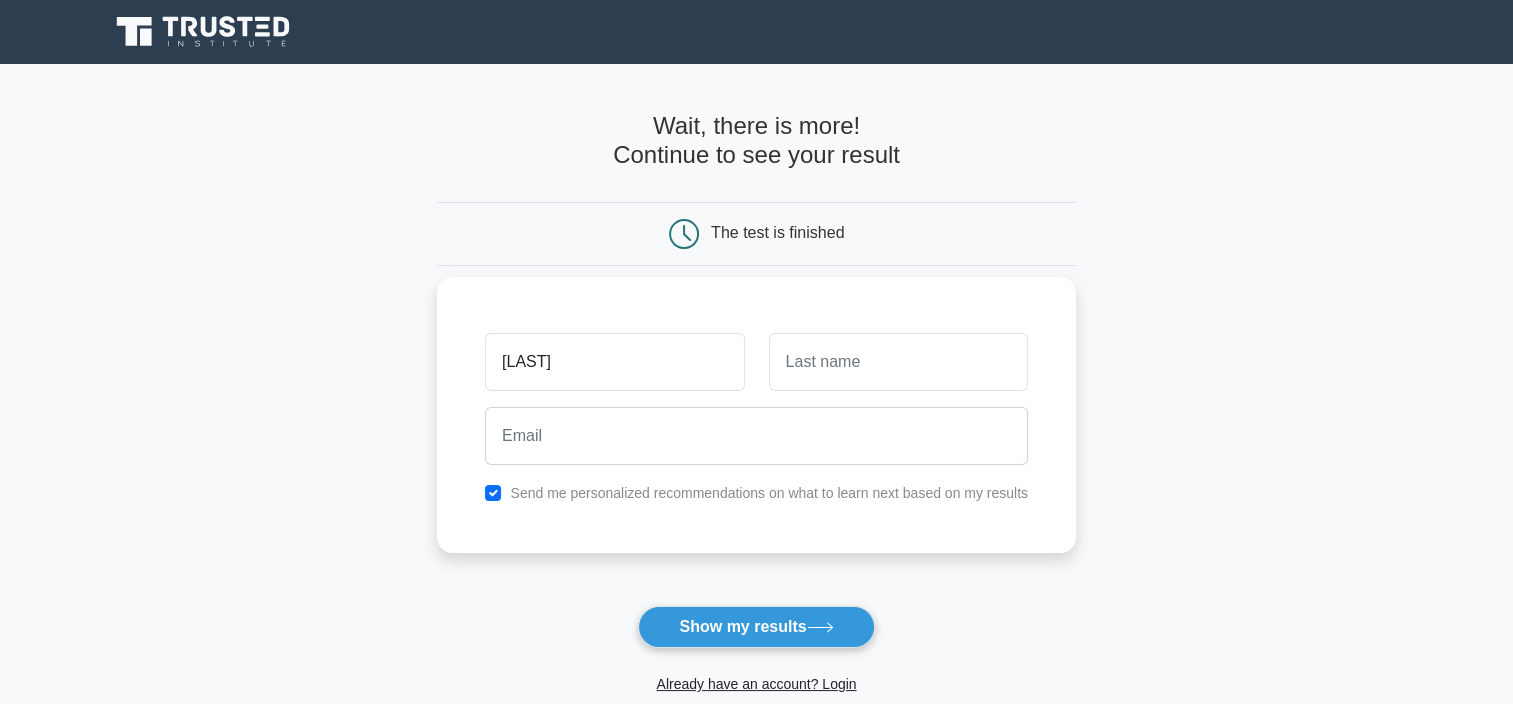 type on "[LAST]" 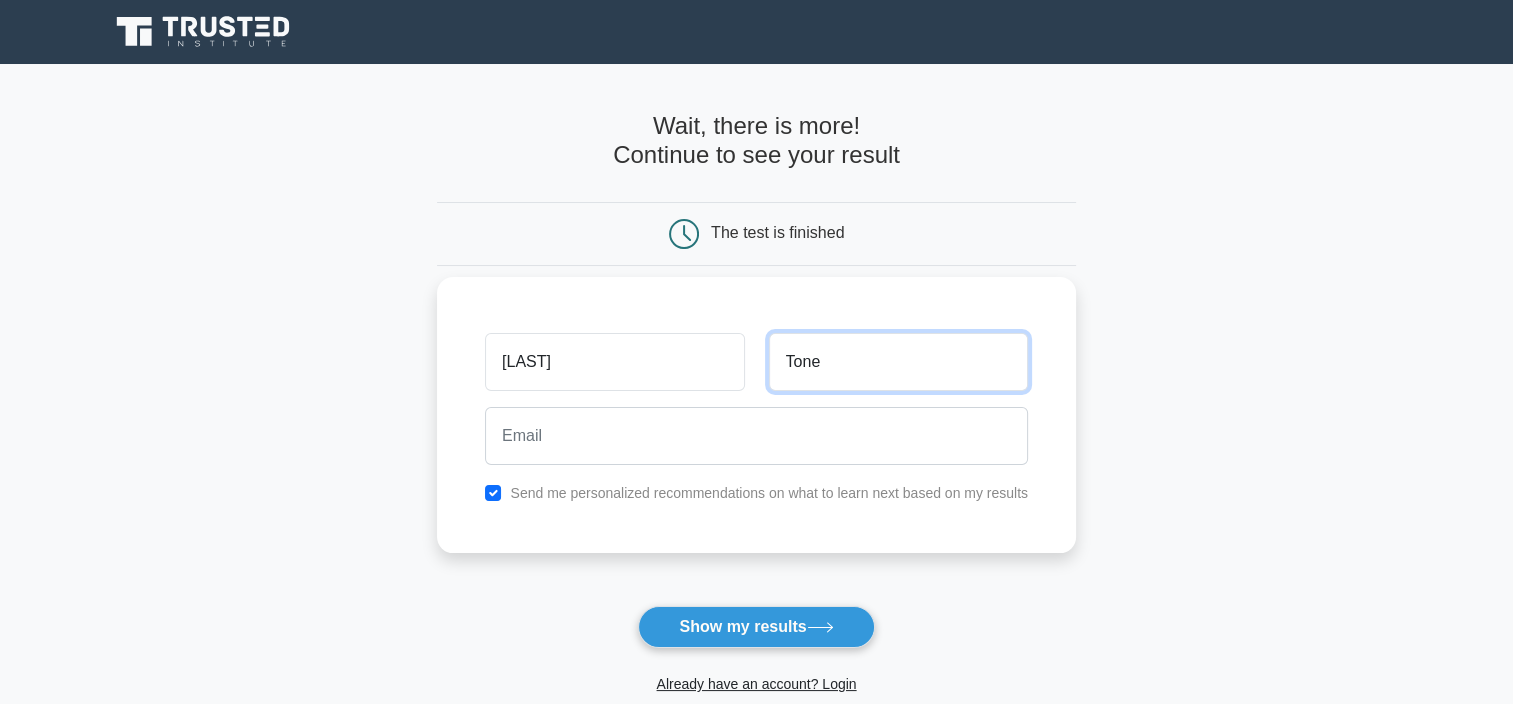 type on "[LAST]" 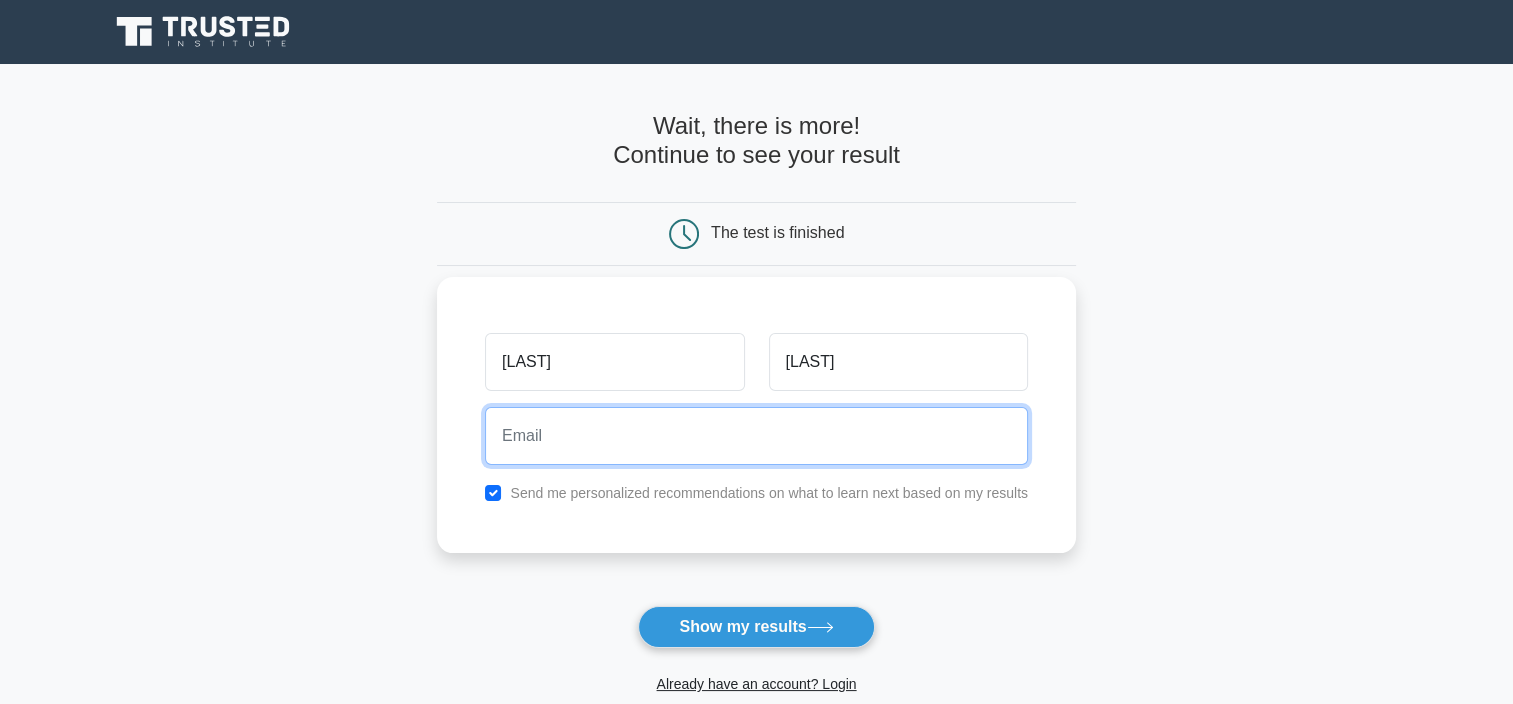 click at bounding box center (756, 436) 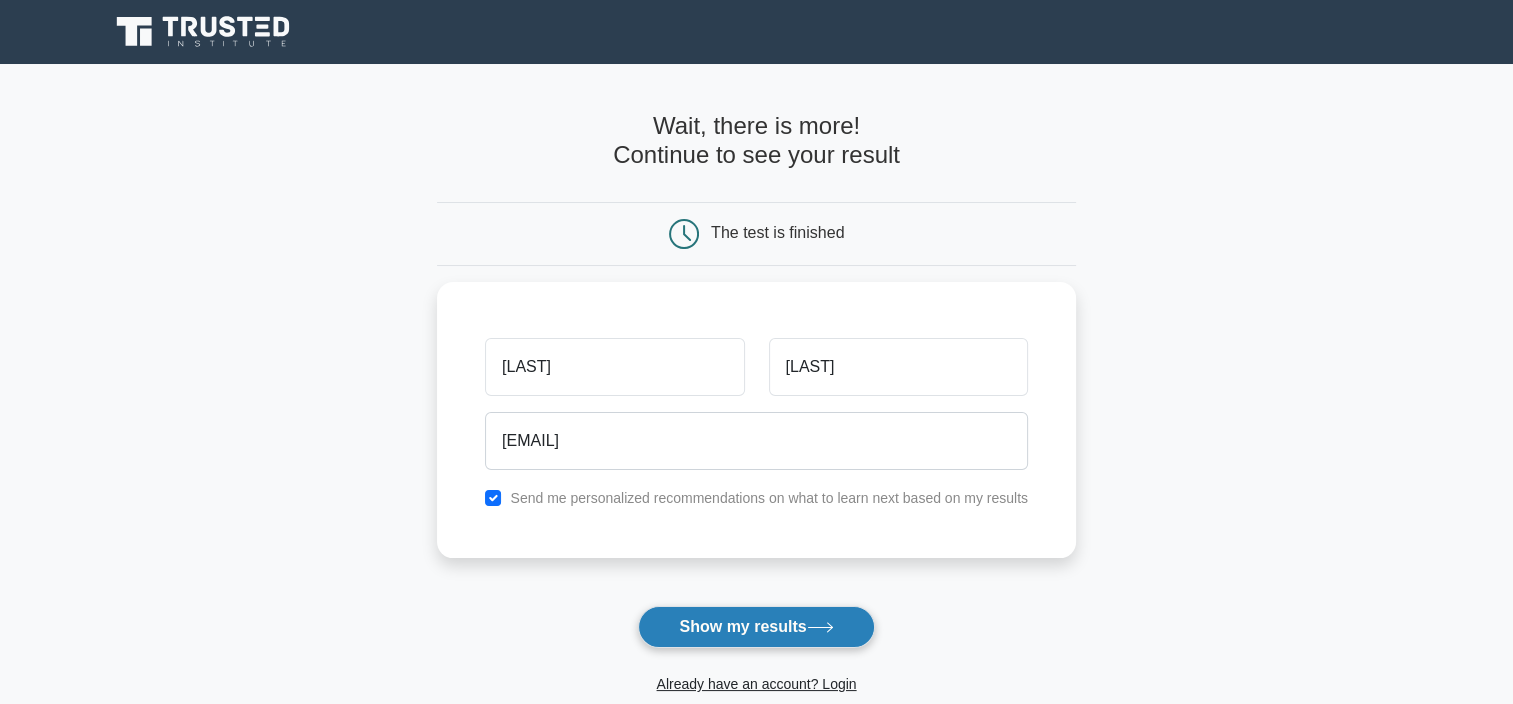 click on "Show my results" at bounding box center (756, 627) 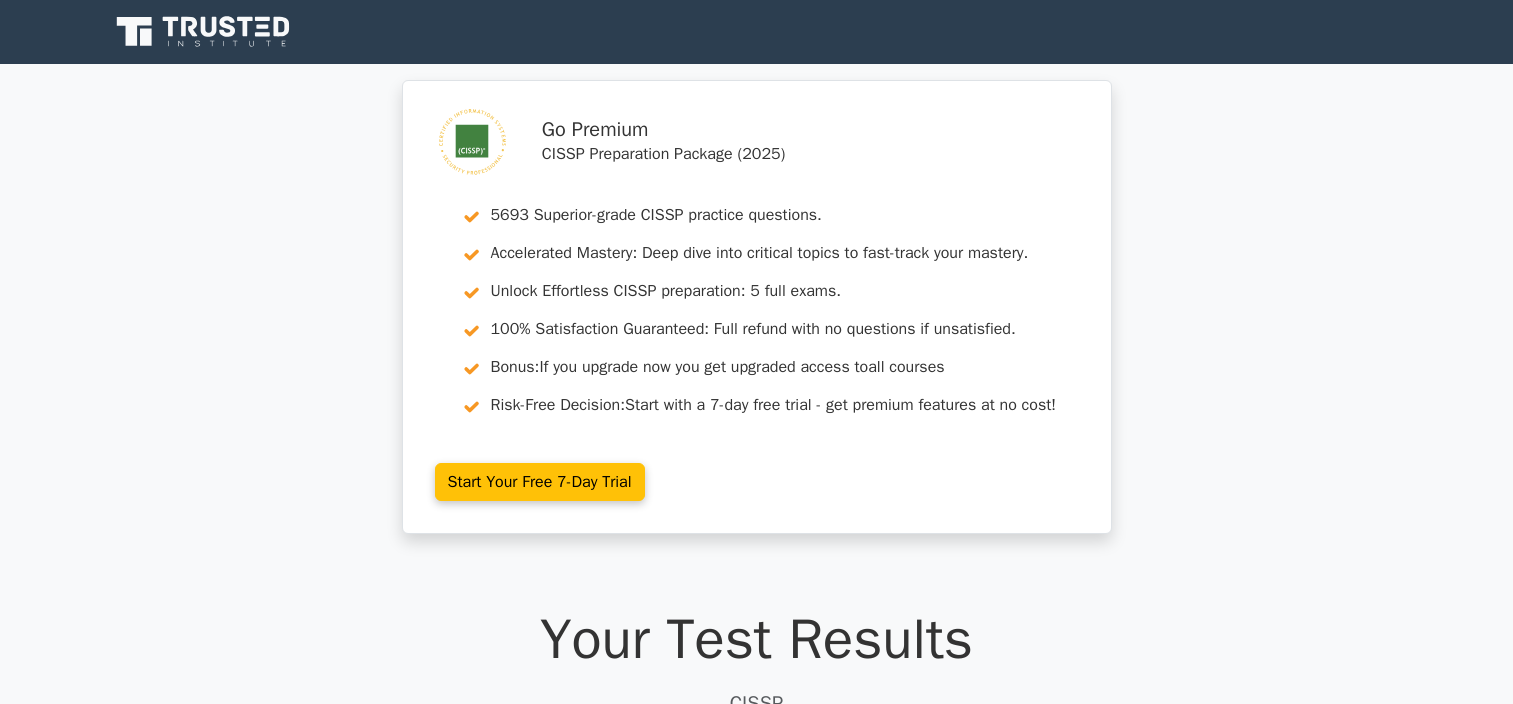 scroll, scrollTop: 0, scrollLeft: 0, axis: both 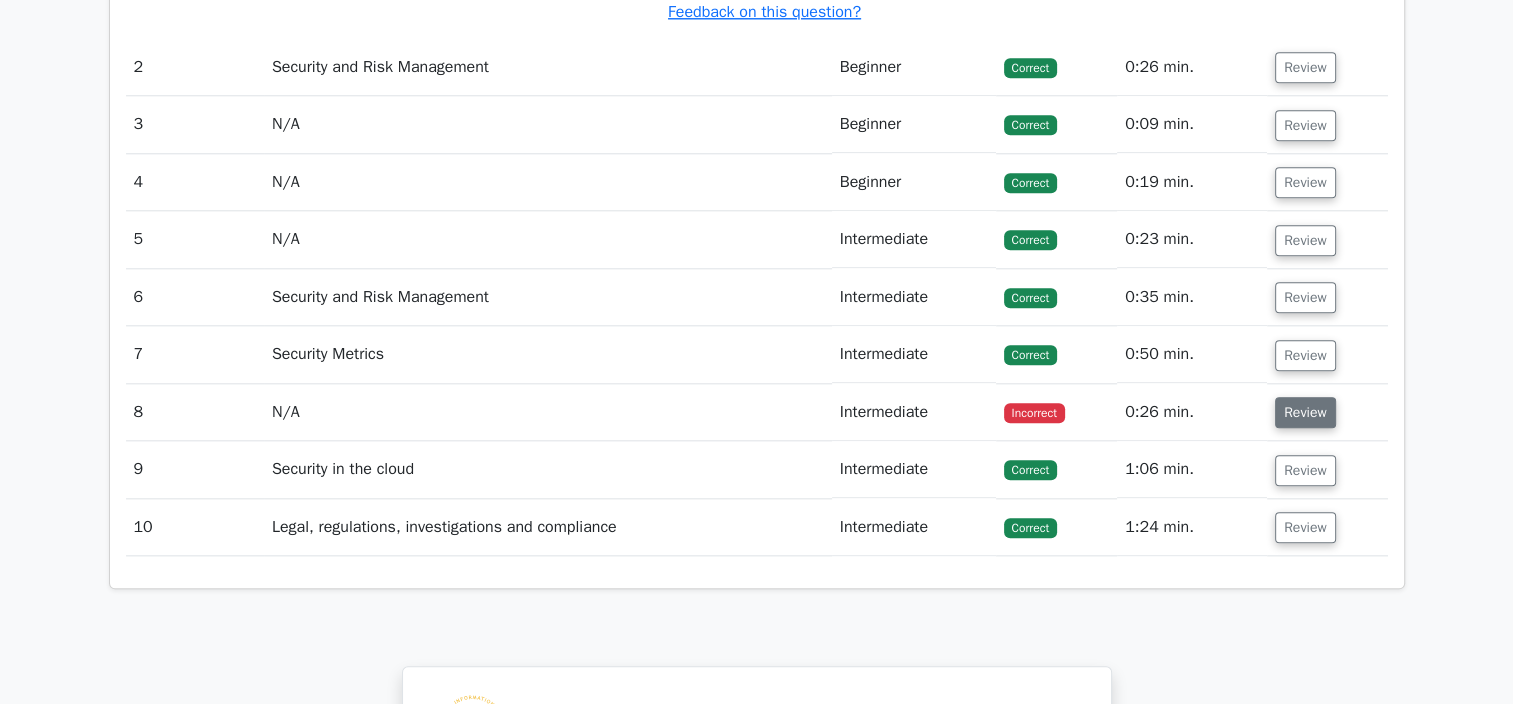 click on "Review" at bounding box center (1305, 412) 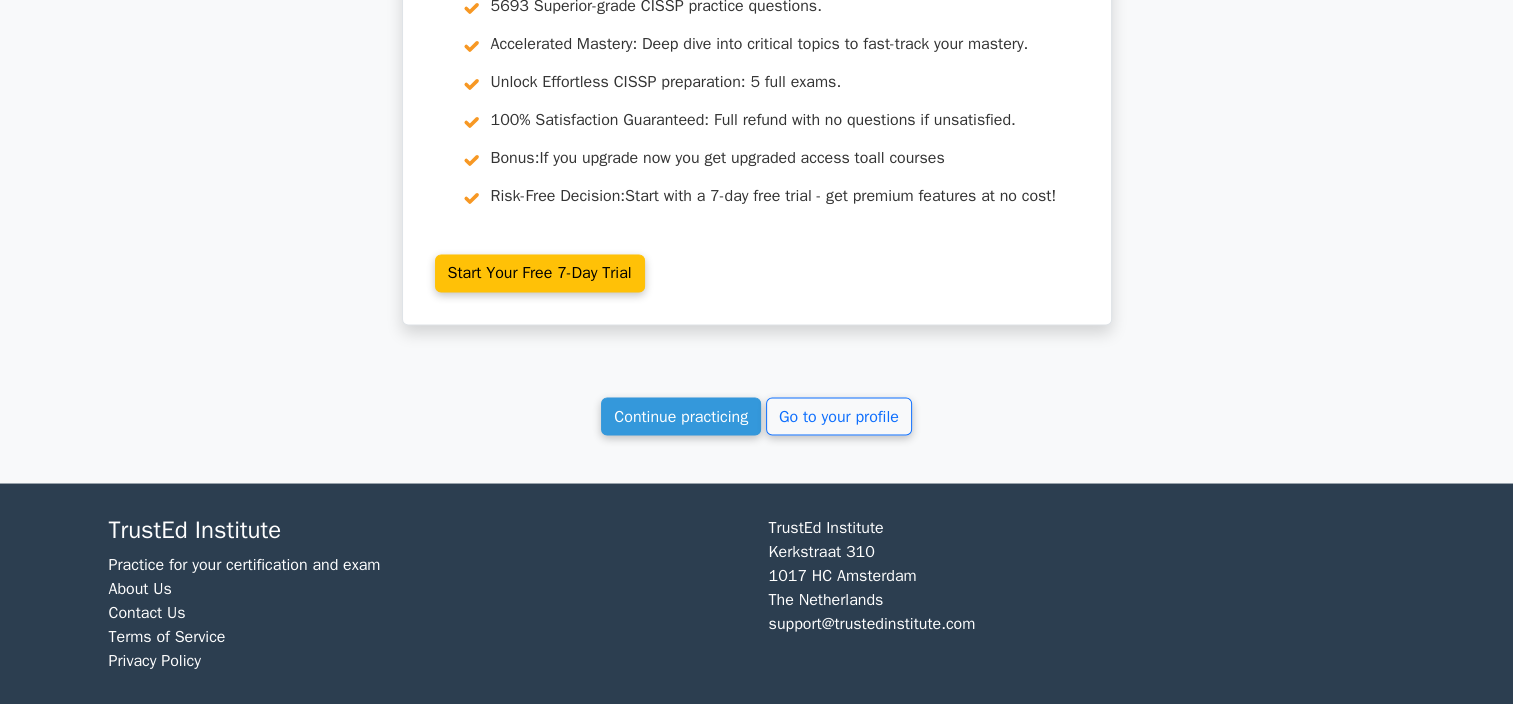scroll, scrollTop: 3500, scrollLeft: 0, axis: vertical 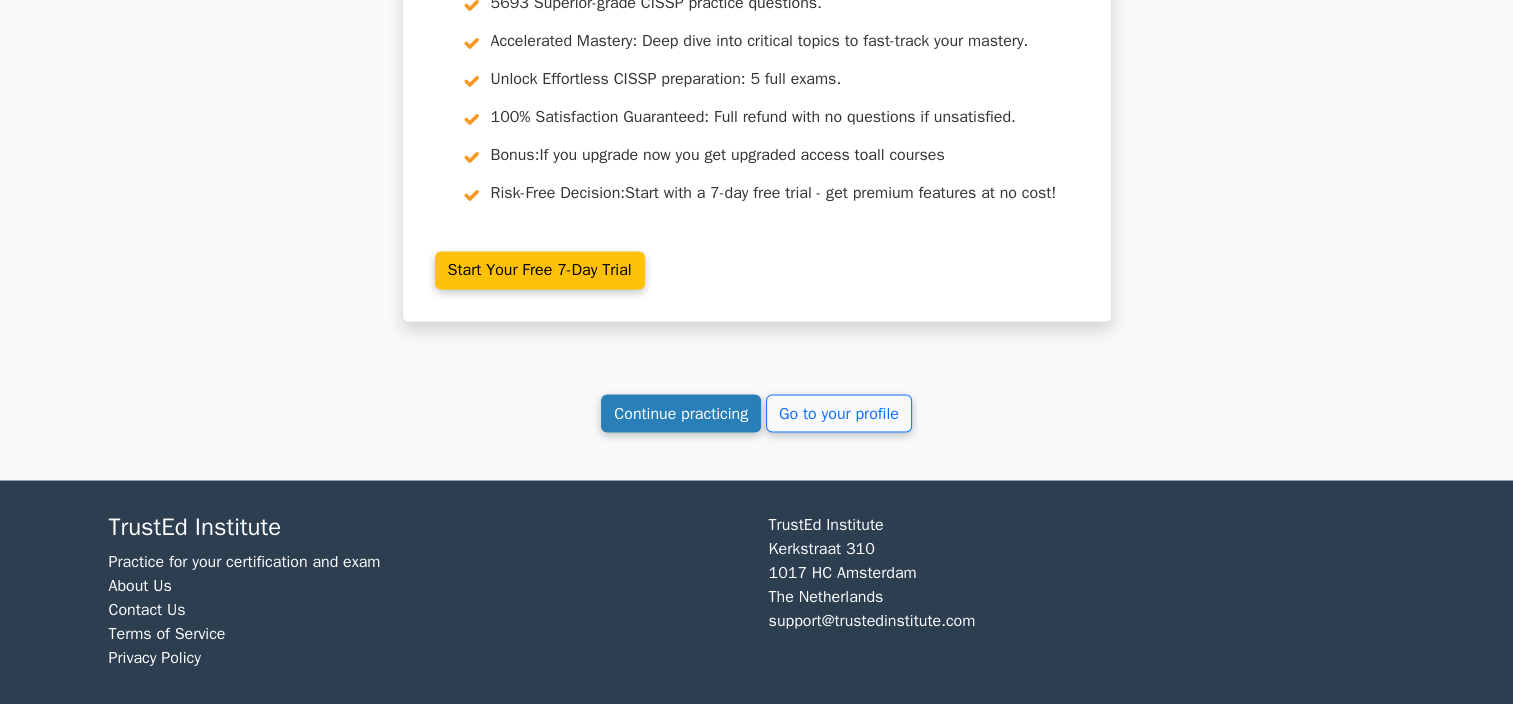 click on "Continue practicing" at bounding box center [681, 413] 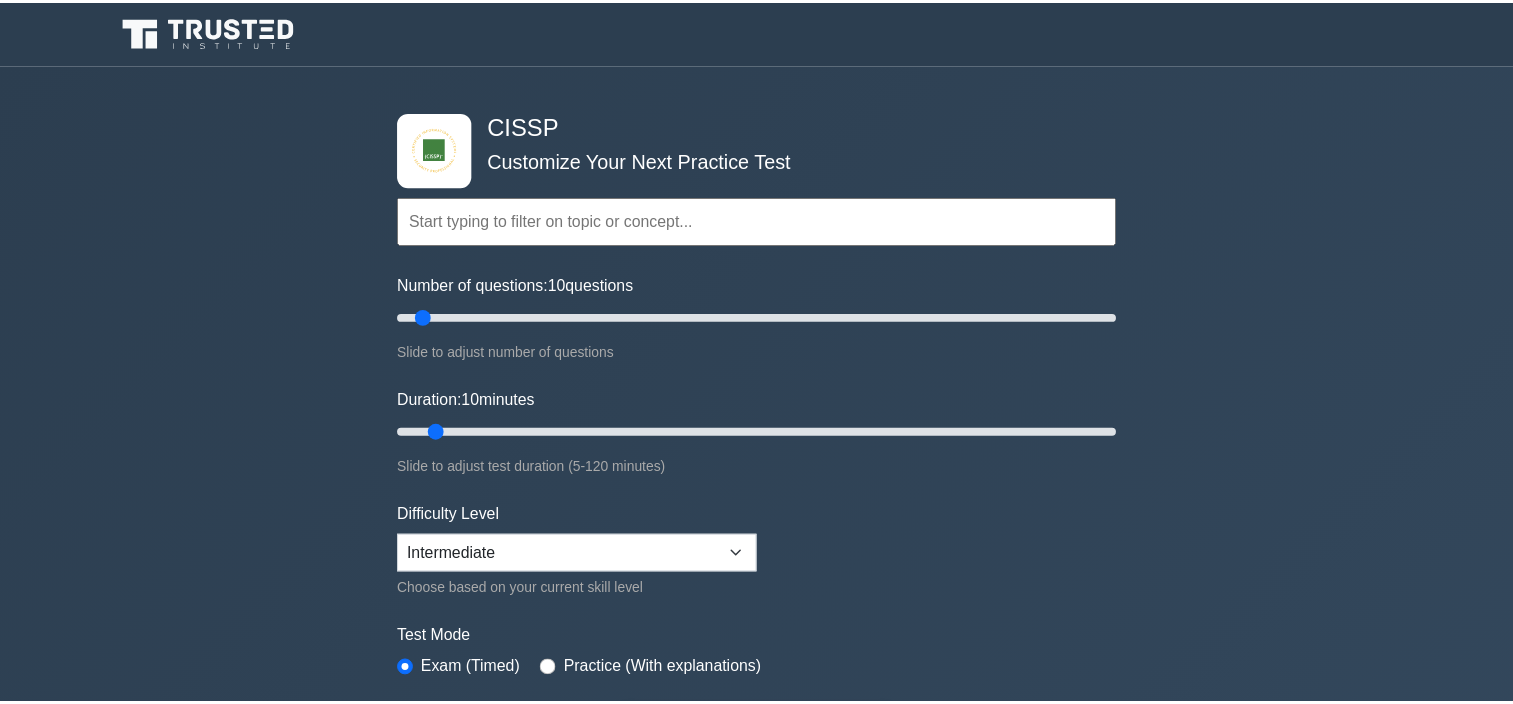scroll, scrollTop: 0, scrollLeft: 0, axis: both 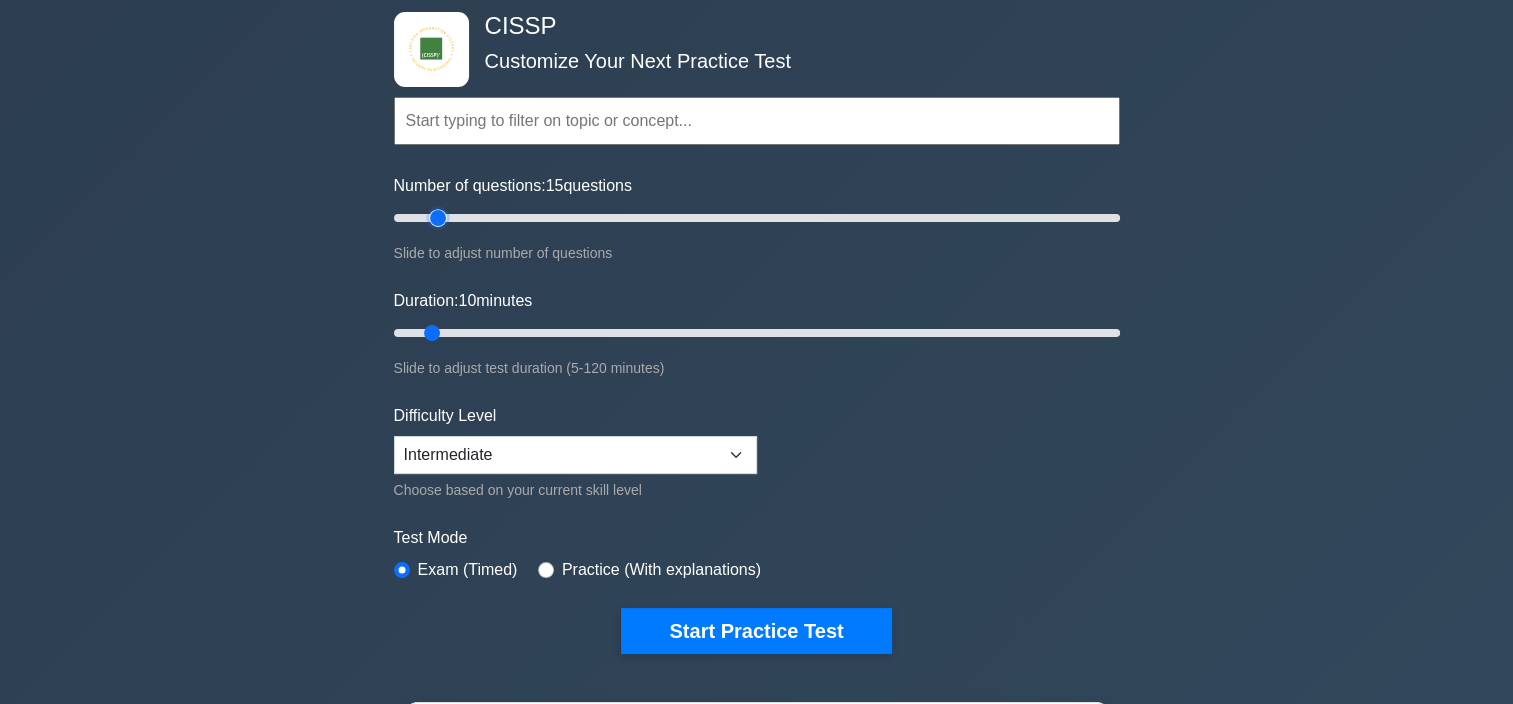drag, startPoint x: 421, startPoint y: 216, endPoint x: 432, endPoint y: 220, distance: 11.7046995 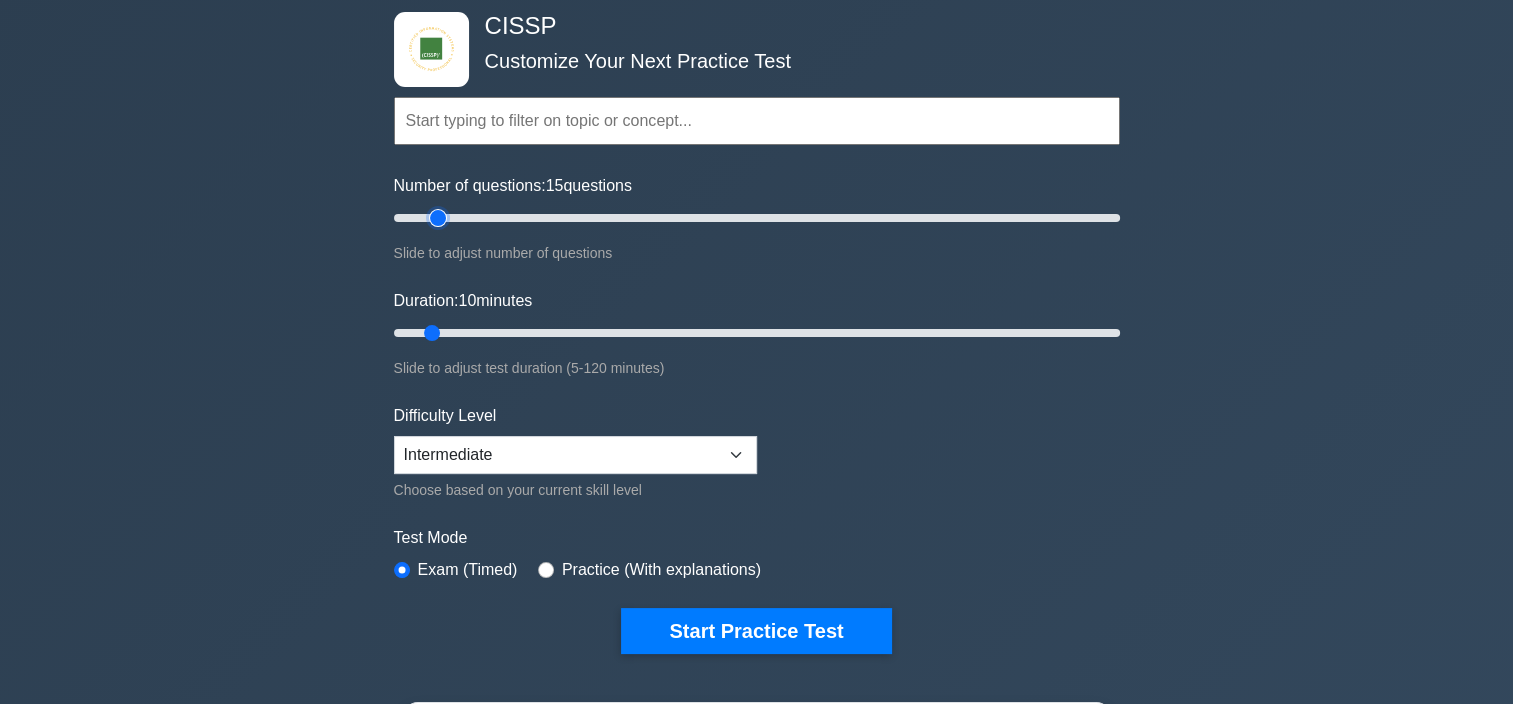 type on "15" 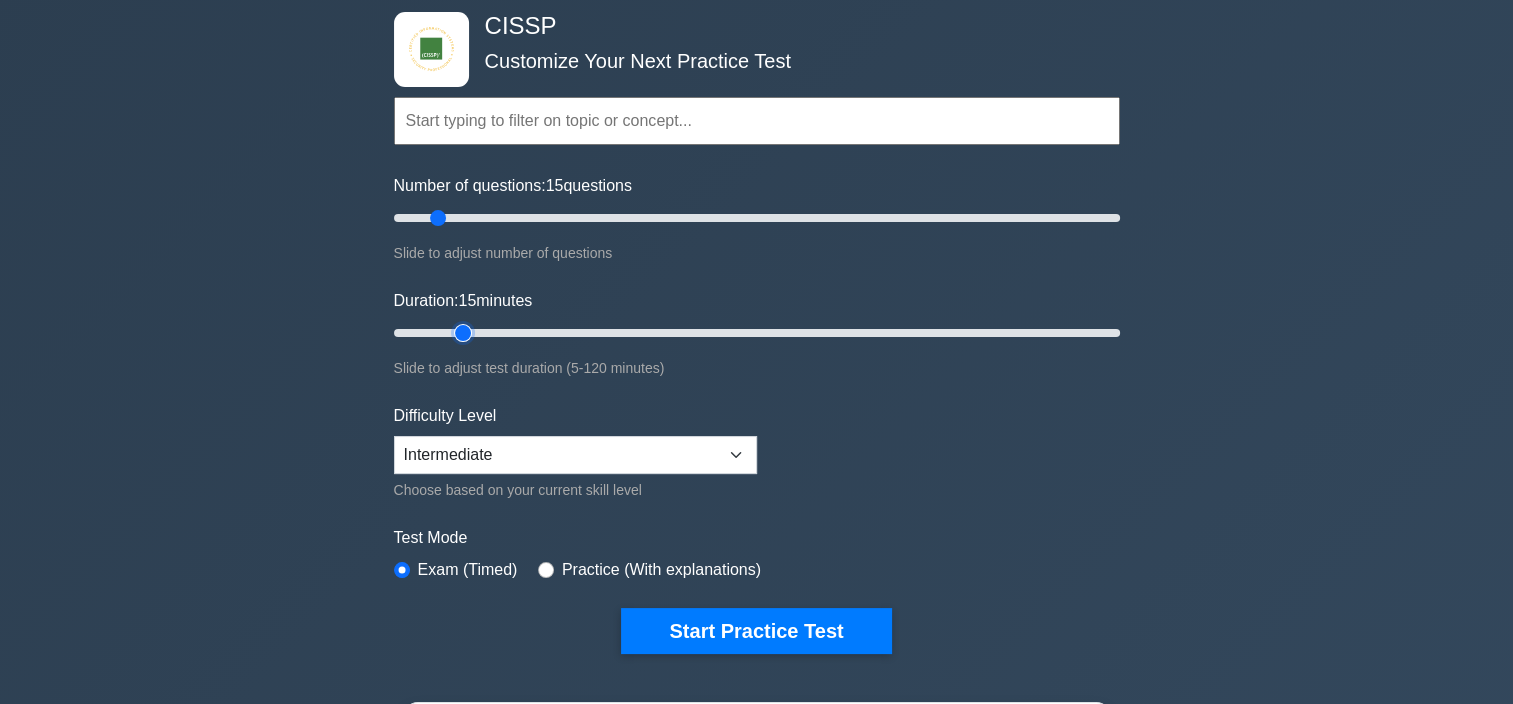 drag, startPoint x: 432, startPoint y: 333, endPoint x: 468, endPoint y: 330, distance: 36.124783 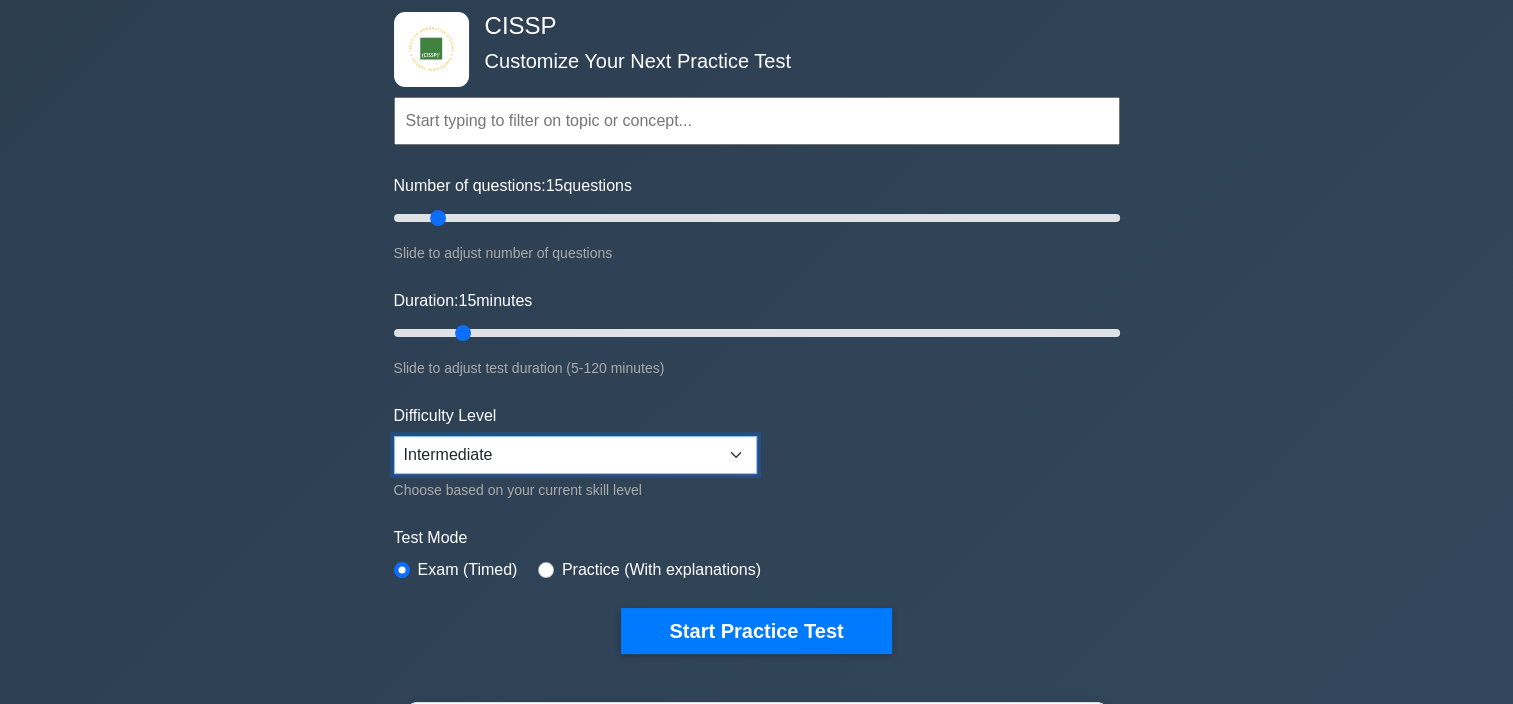 click on "Beginner
Intermediate
Expert" at bounding box center (575, 455) 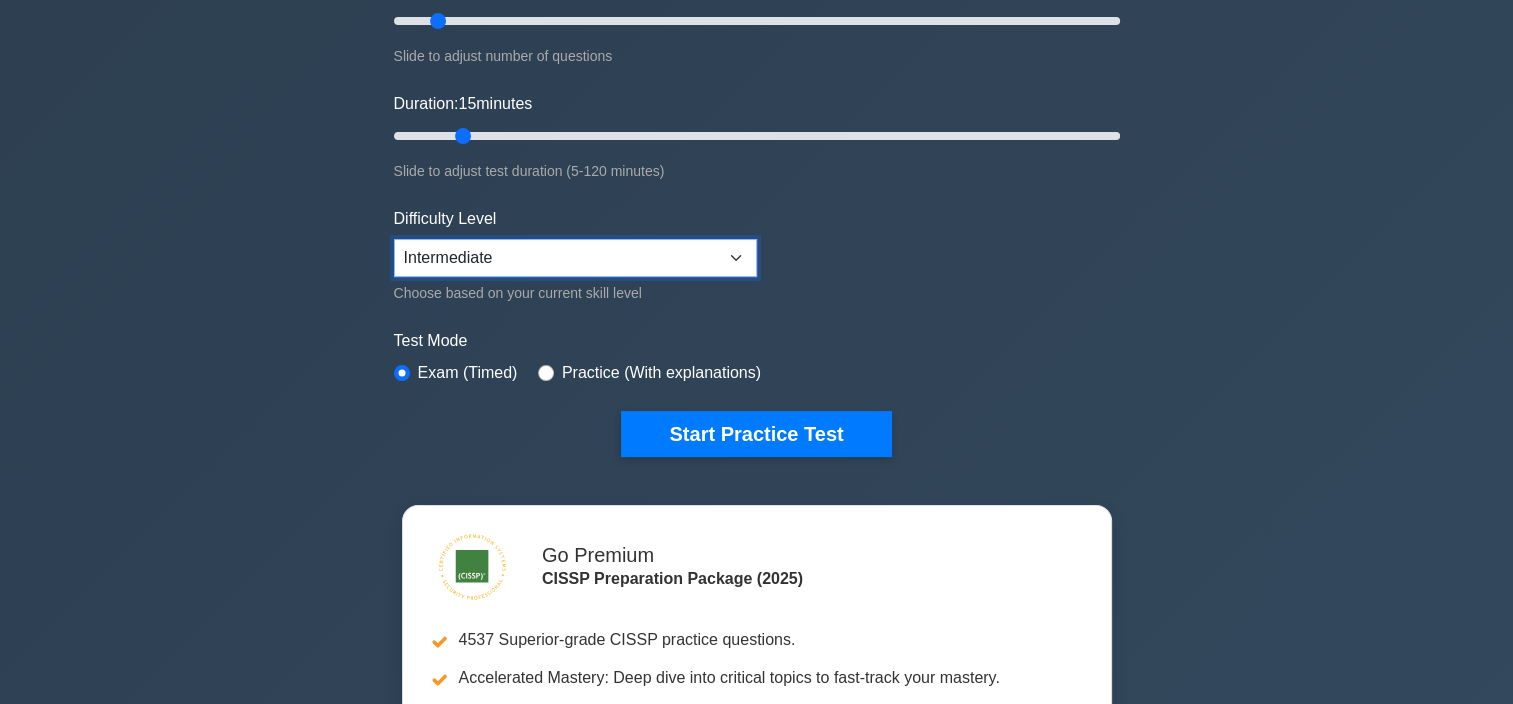 scroll, scrollTop: 300, scrollLeft: 0, axis: vertical 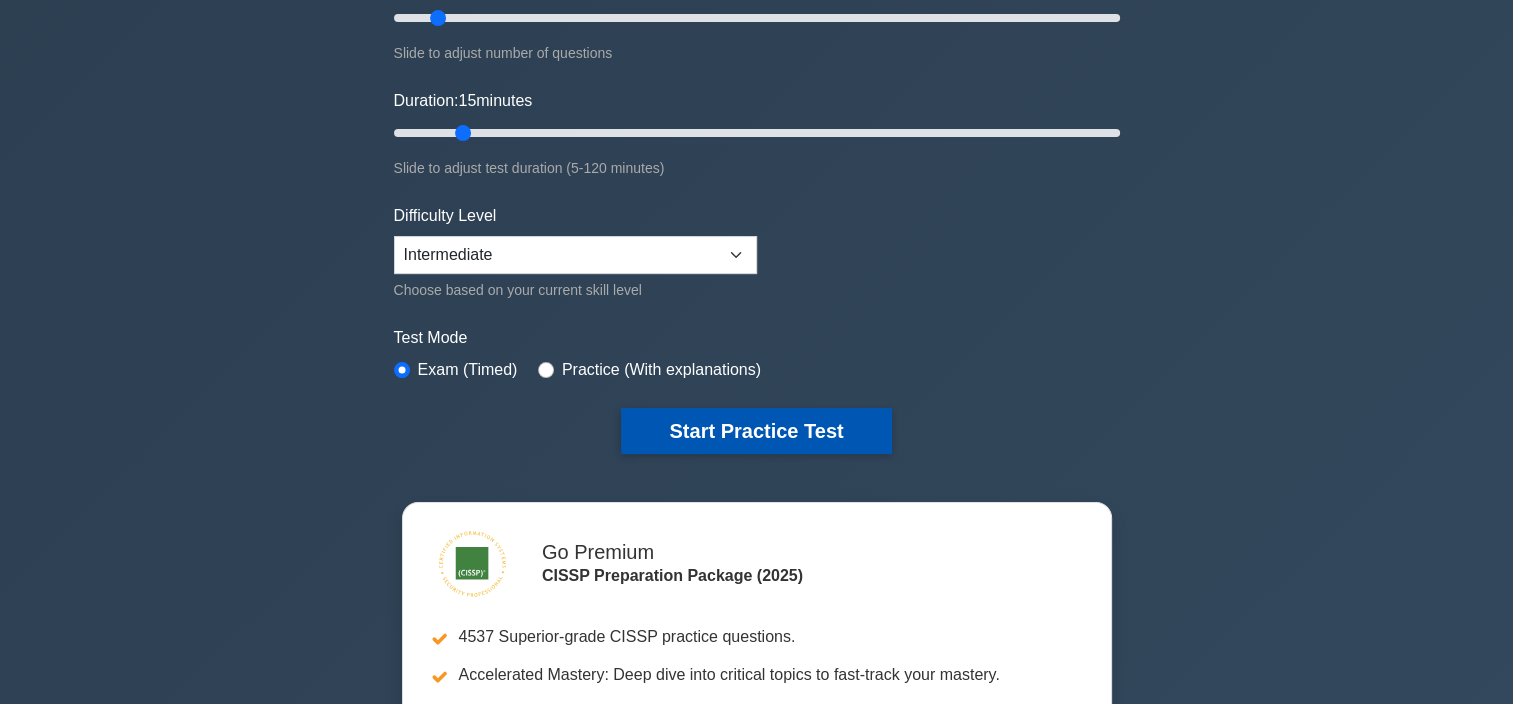 click on "Start Practice Test" at bounding box center (756, 431) 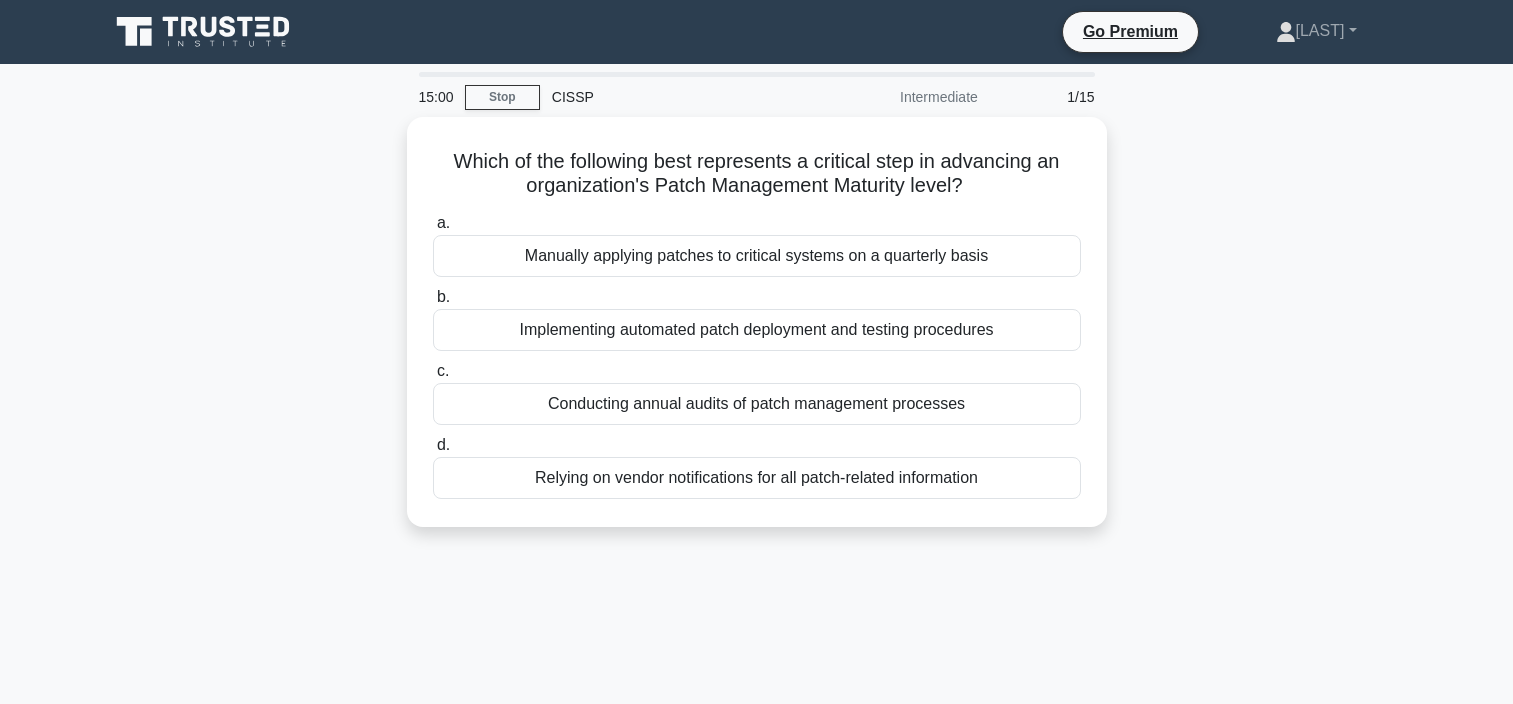 scroll, scrollTop: 0, scrollLeft: 0, axis: both 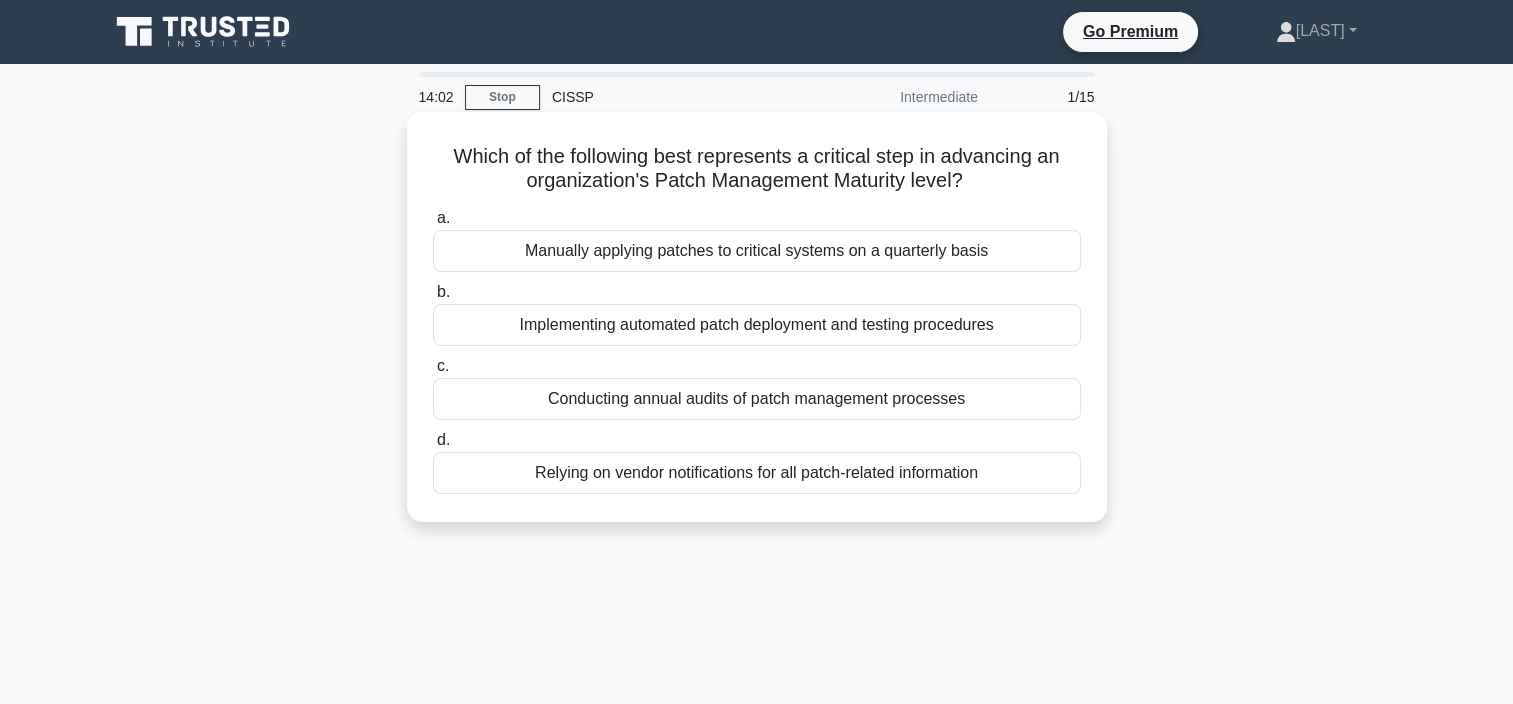 click on "Implementing automated patch deployment and testing procedures" at bounding box center (757, 325) 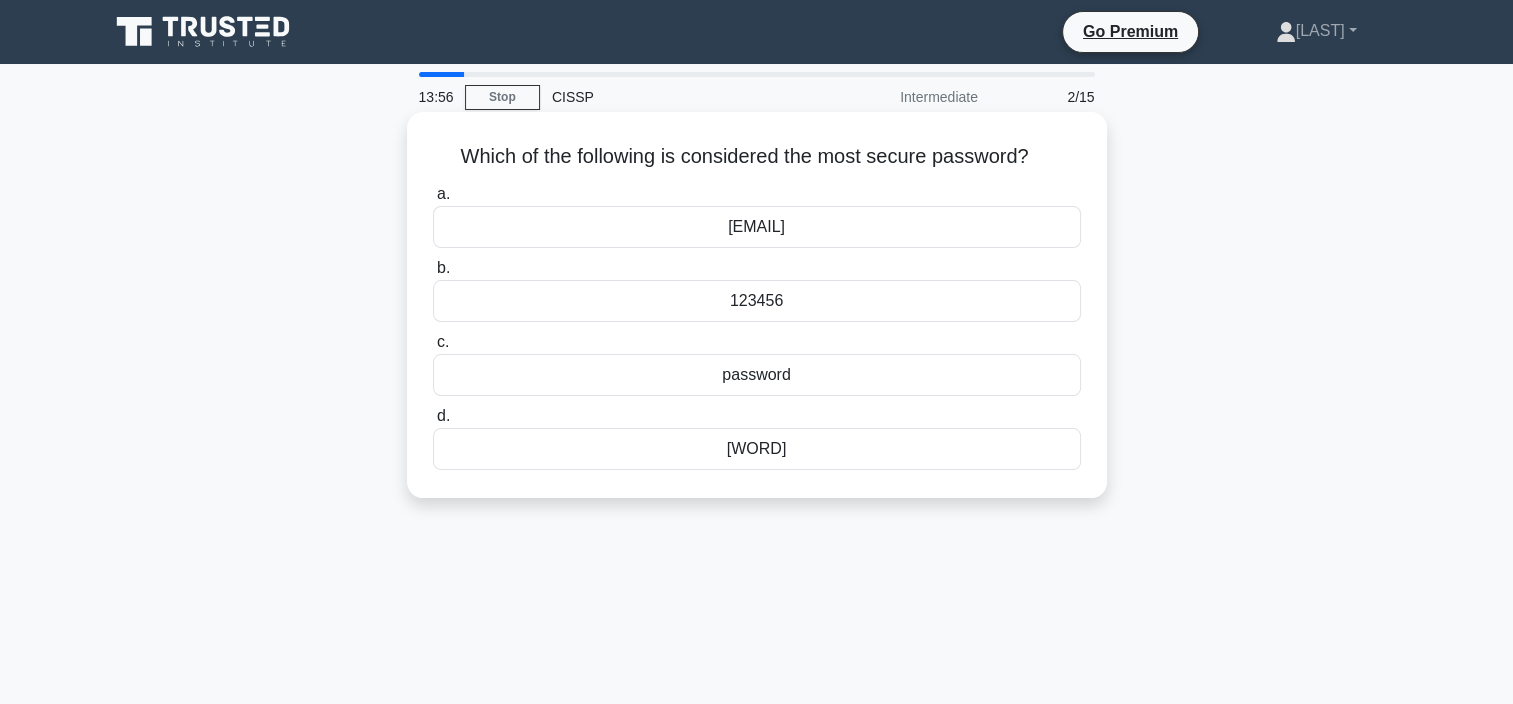 click on "M7P@&vdY9#" at bounding box center [757, 227] 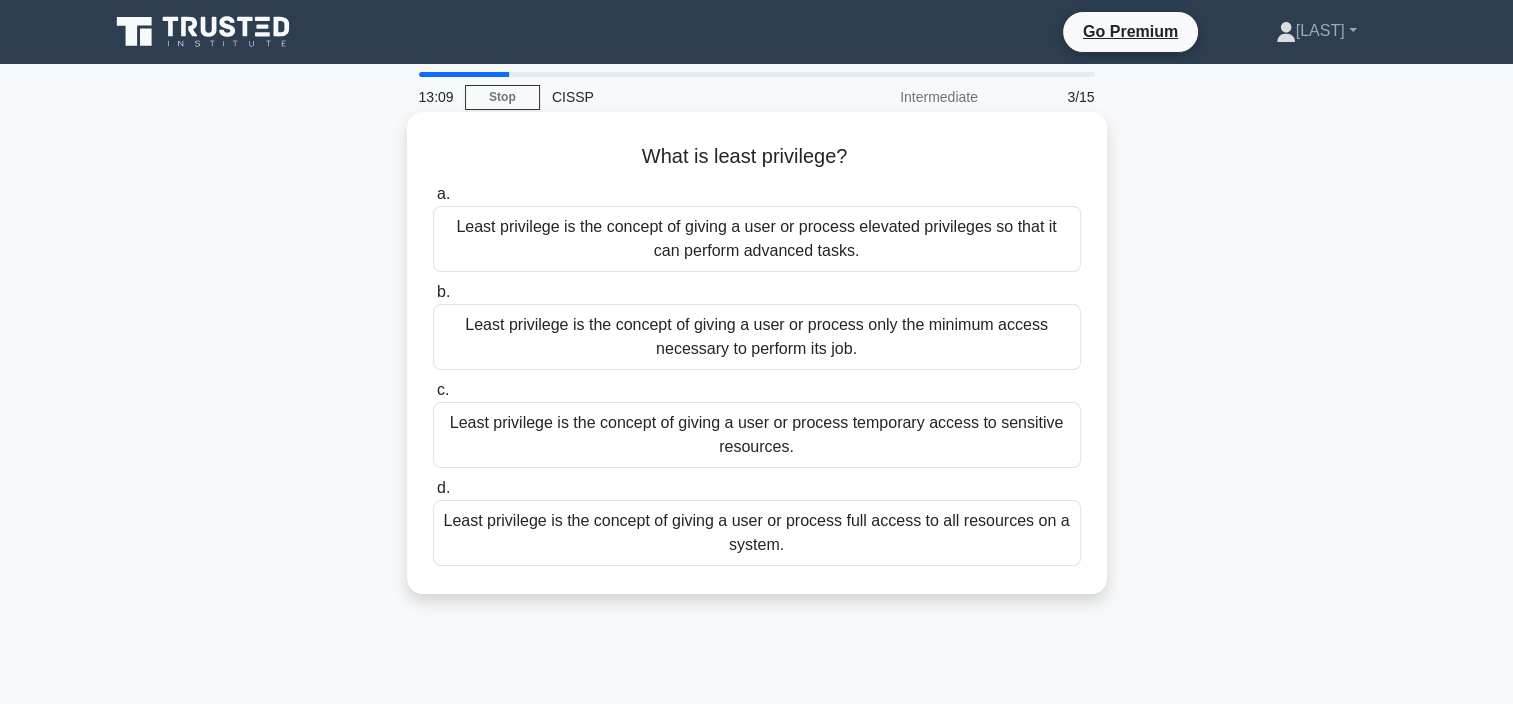 click on "Least privilege is the concept of giving a user or process temporary access to sensitive resources." at bounding box center [757, 435] 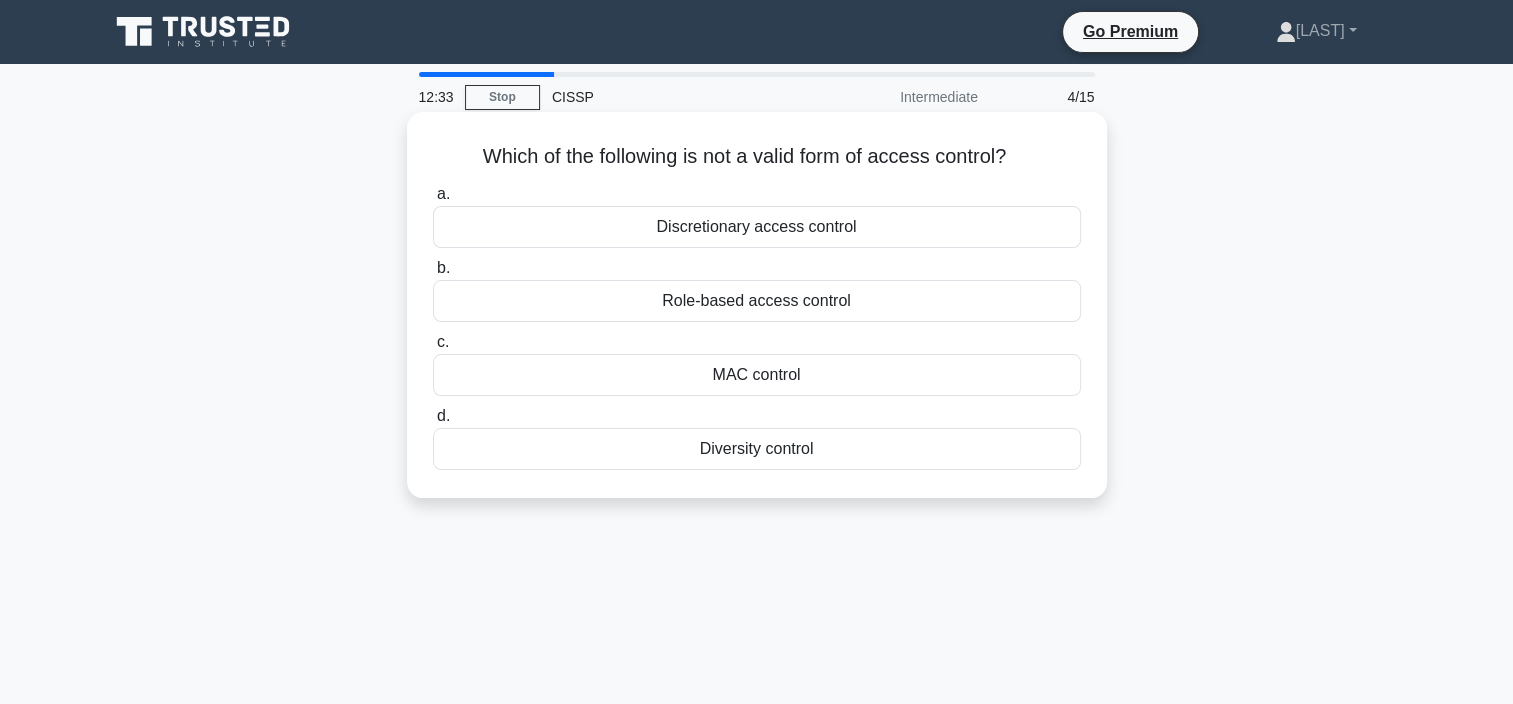 click on "MAC control" at bounding box center [757, 375] 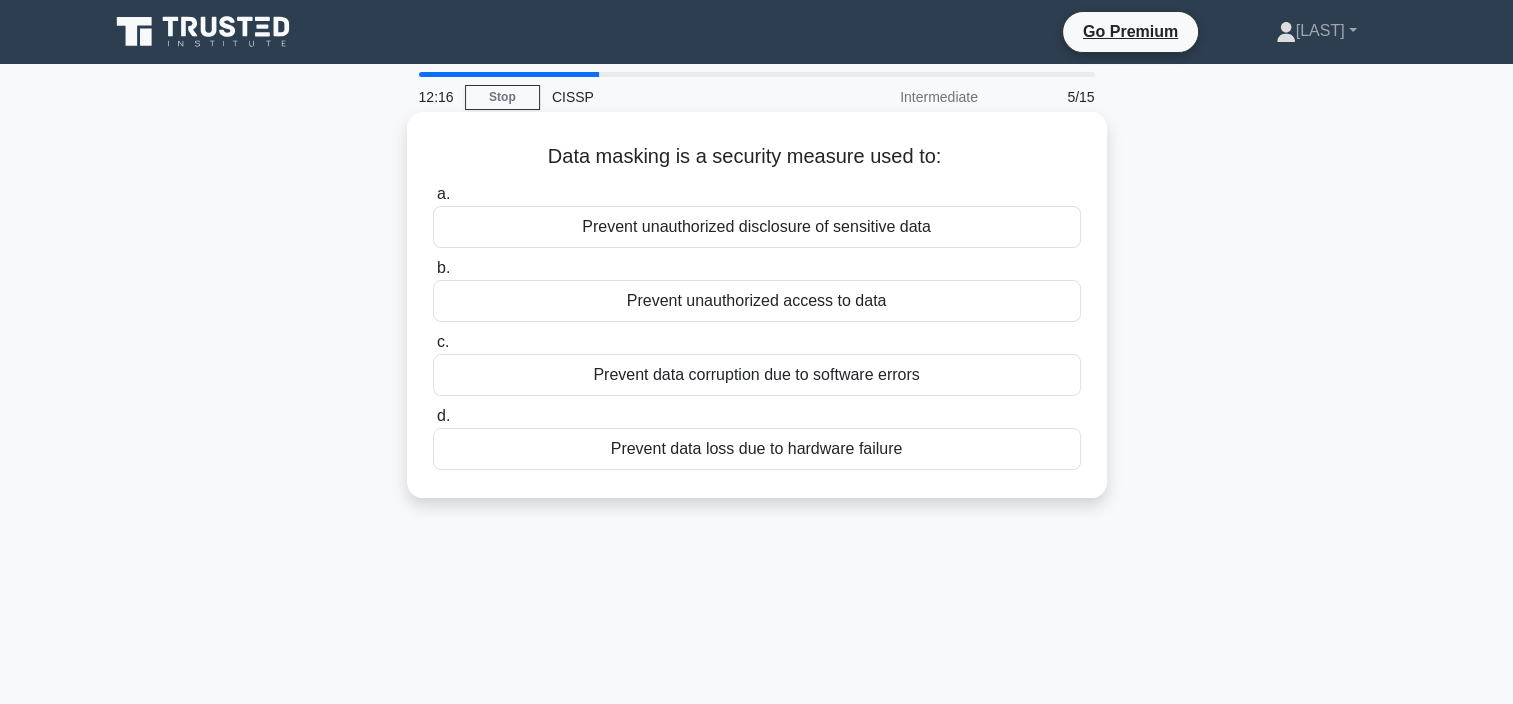 click on "Prevent unauthorized disclosure of sensitive data" at bounding box center (757, 227) 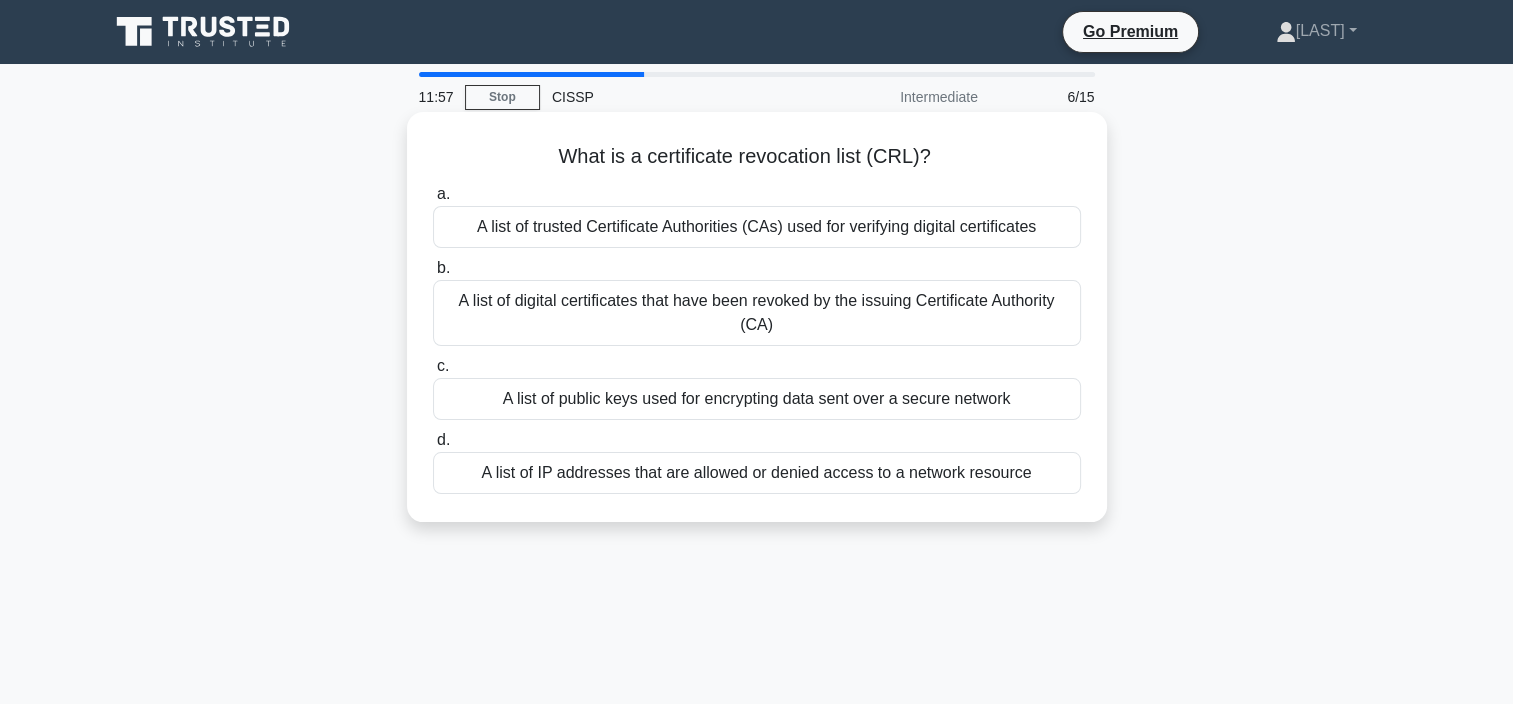 click on "A list of public keys used for encrypting data sent over a secure network" at bounding box center (757, 399) 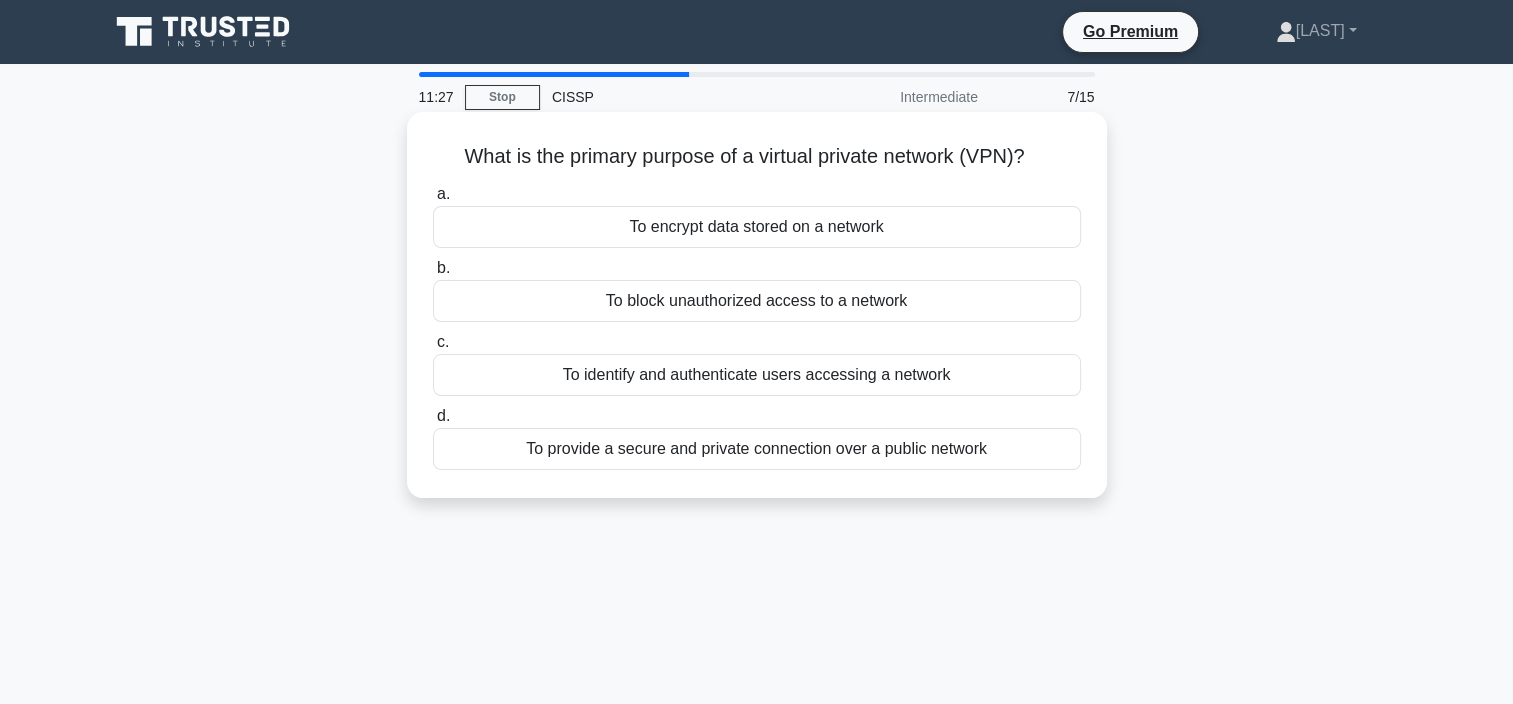 click on "To provide a secure and private connection over a public network" at bounding box center (757, 449) 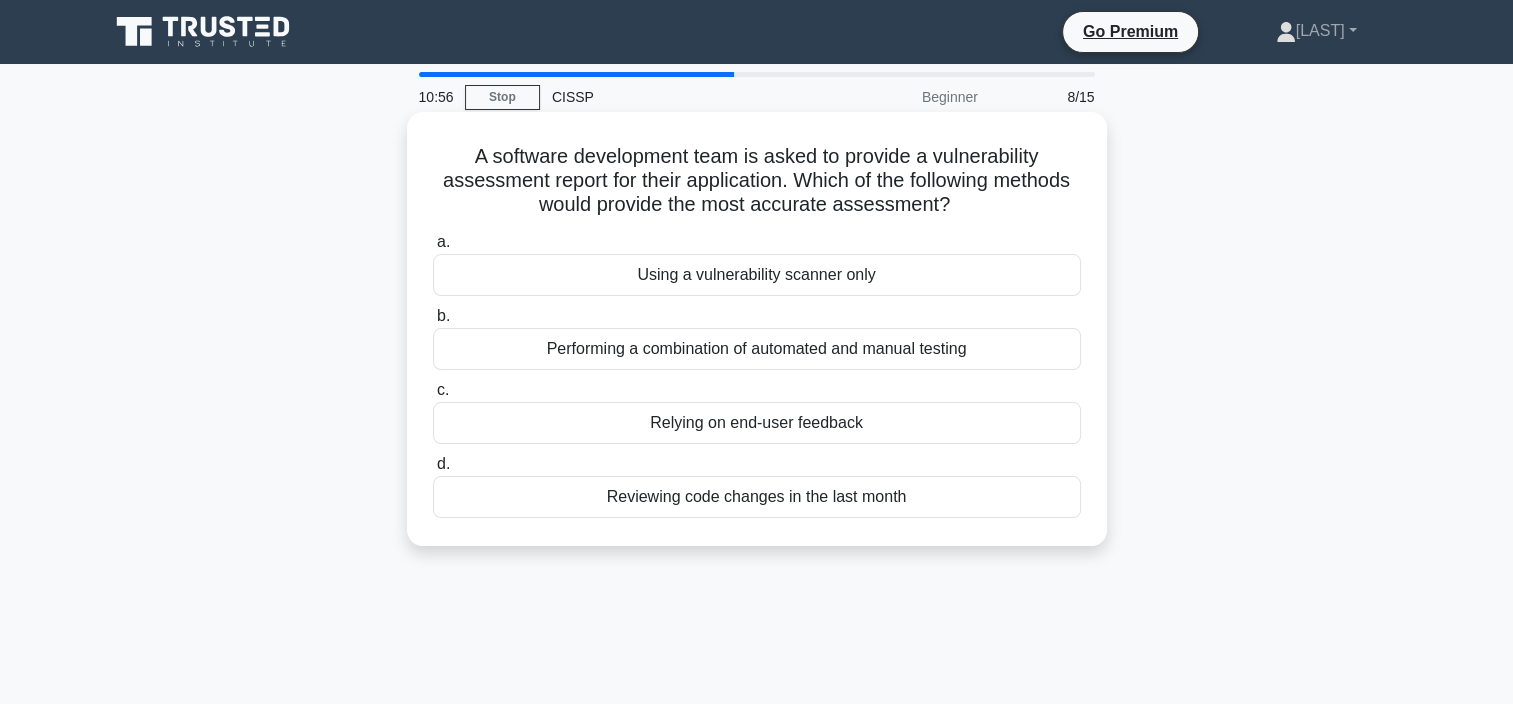 click on "Performing a combination of automated and manual testing" at bounding box center (757, 349) 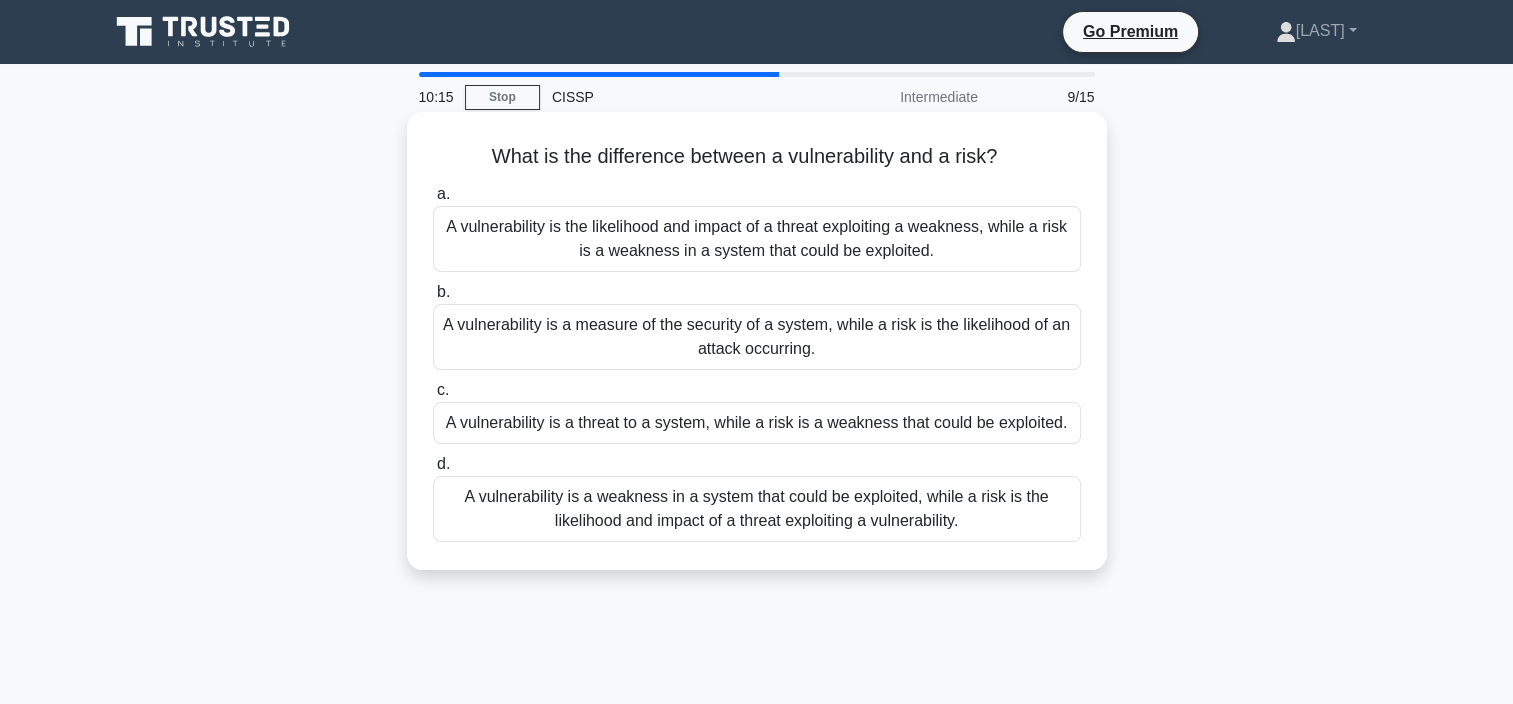 click on "A vulnerability is a weakness in a system that could be exploited, while a risk is the likelihood and impact of a threat exploiting a vulnerability." at bounding box center [757, 509] 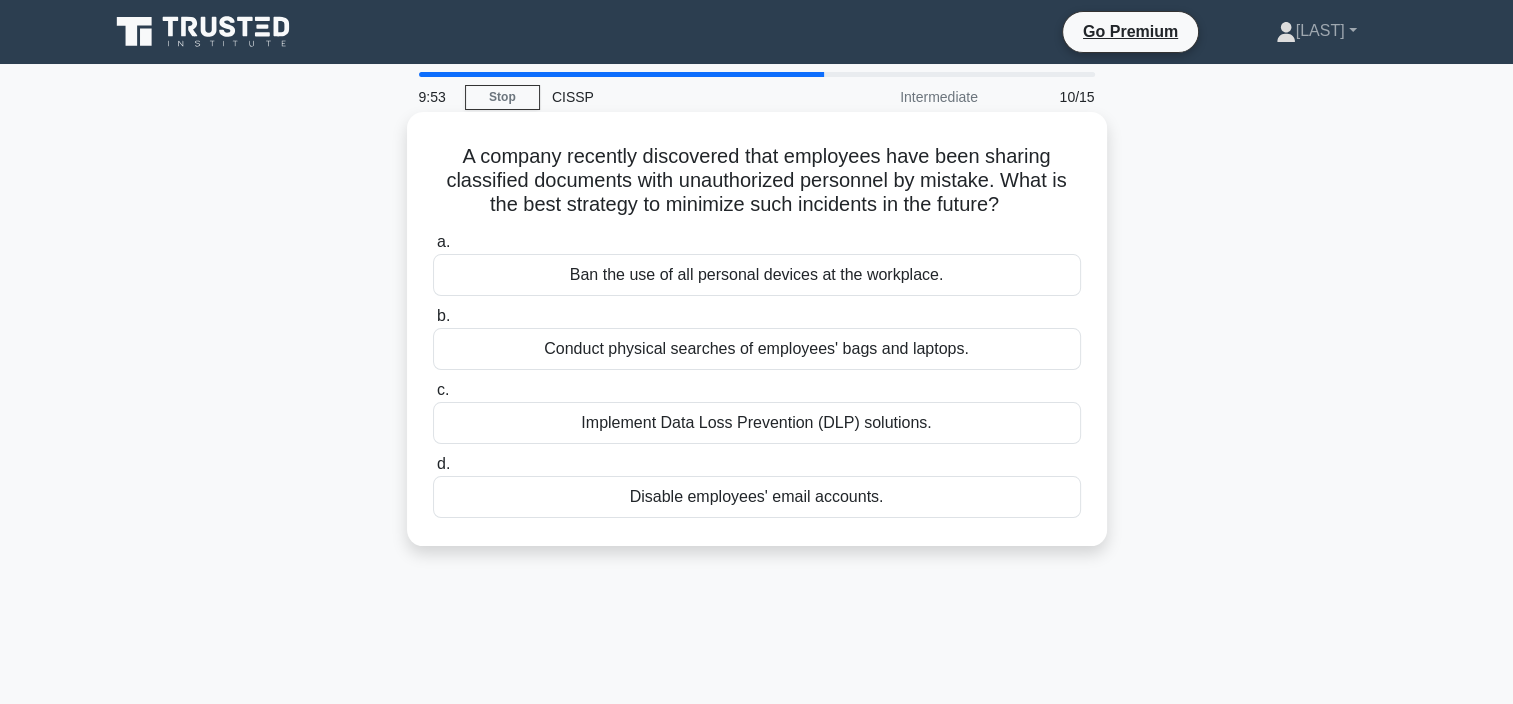 click on "Implement Data Loss Prevention (DLP) solutions." at bounding box center [757, 423] 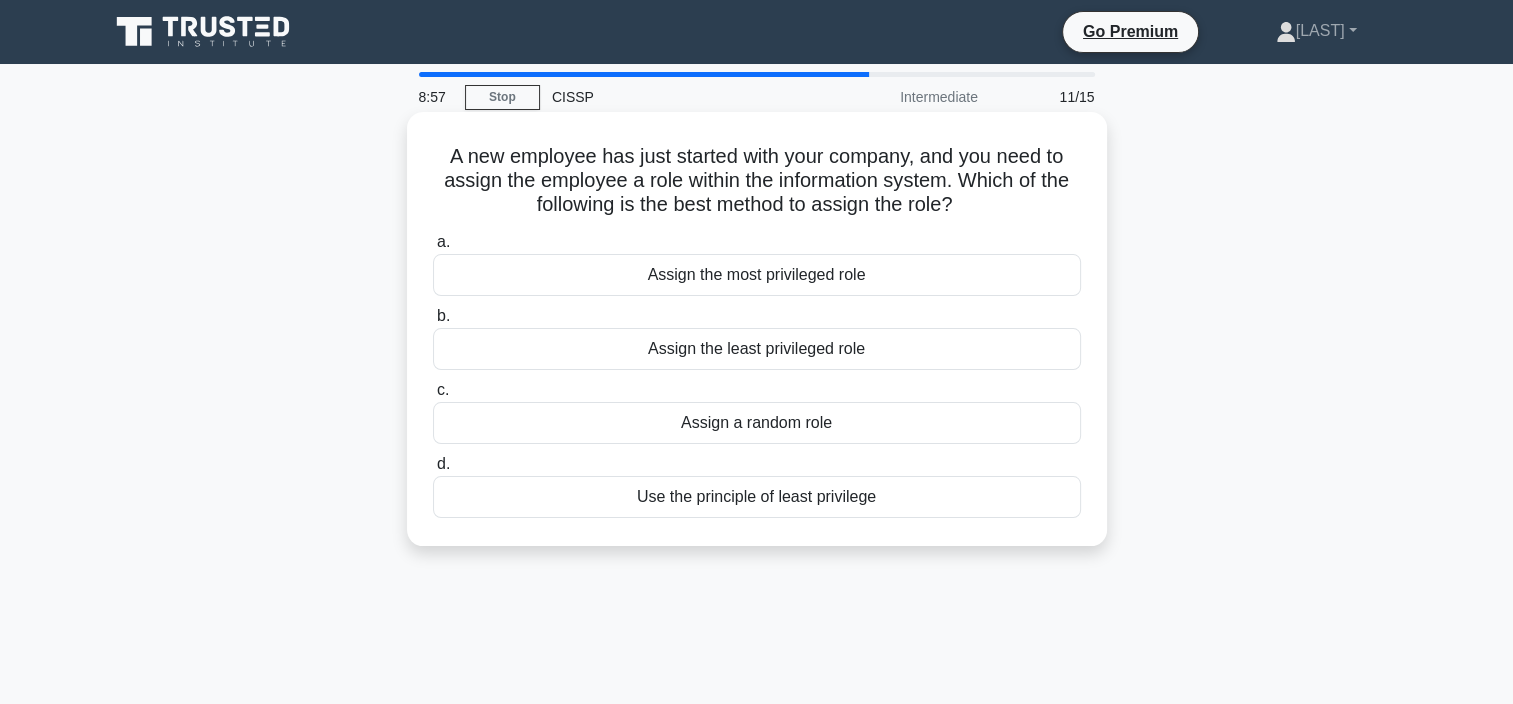 click on "Use the principle of least privilege" at bounding box center [757, 497] 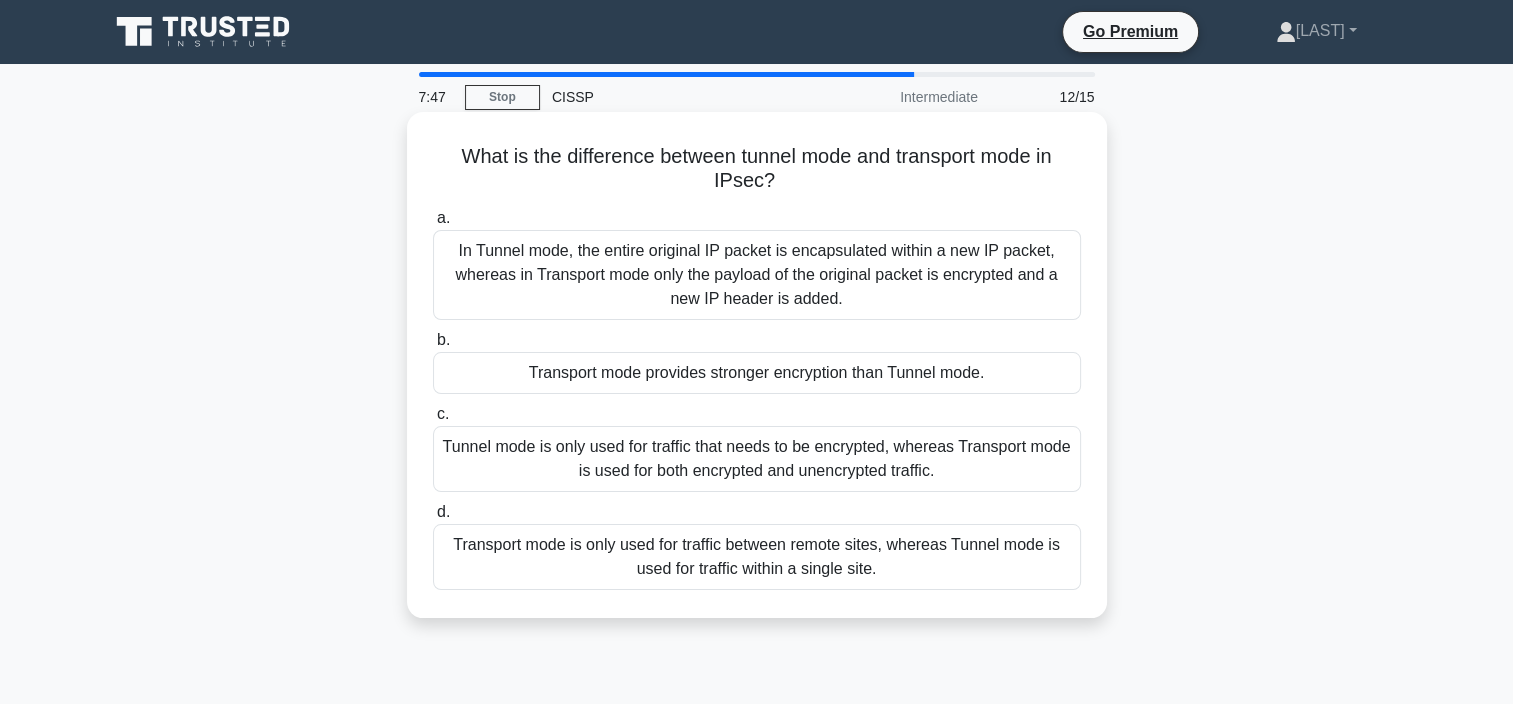 click on "Transport mode is only used for traffic between remote sites, whereas Tunnel mode is used for traffic within a single site." at bounding box center (757, 557) 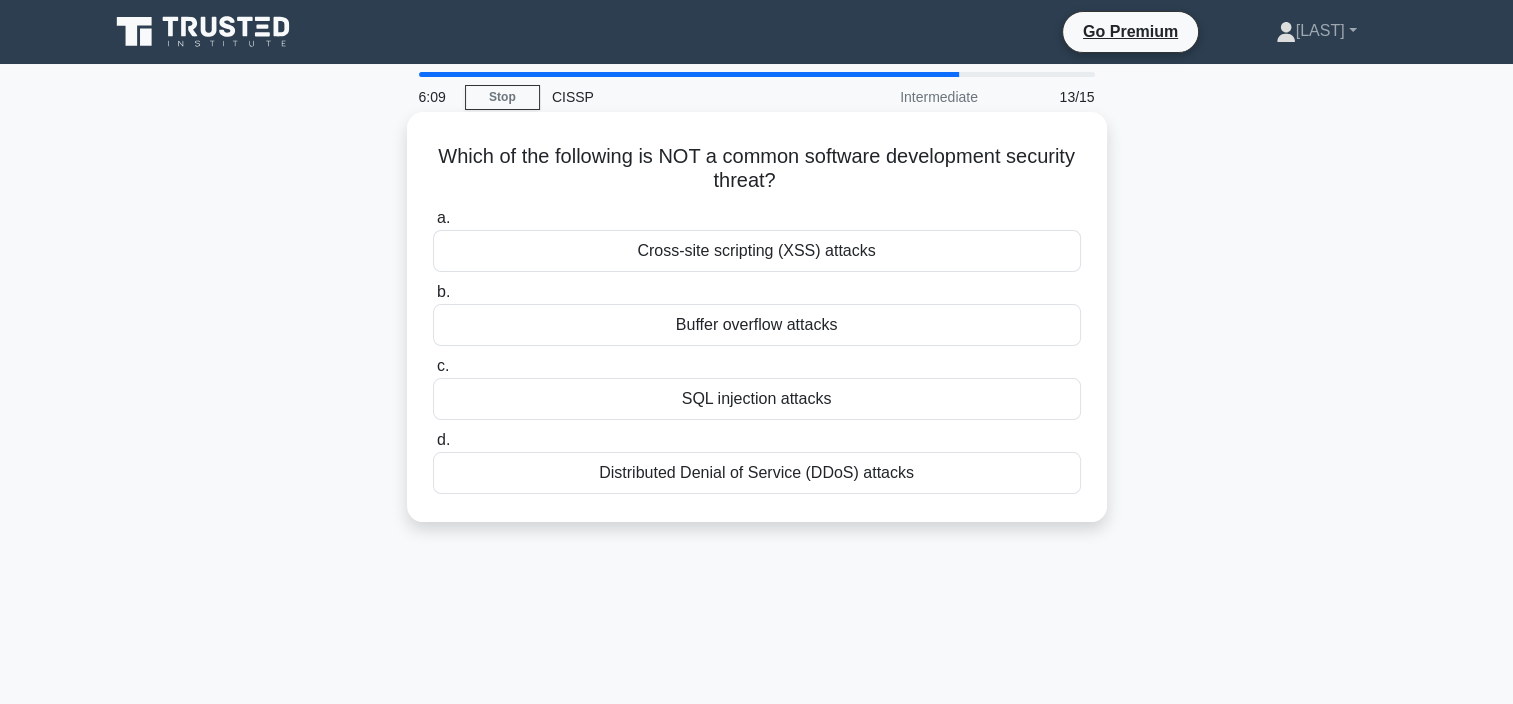 click on "Distributed Denial of Service (DDoS) attacks" at bounding box center [757, 473] 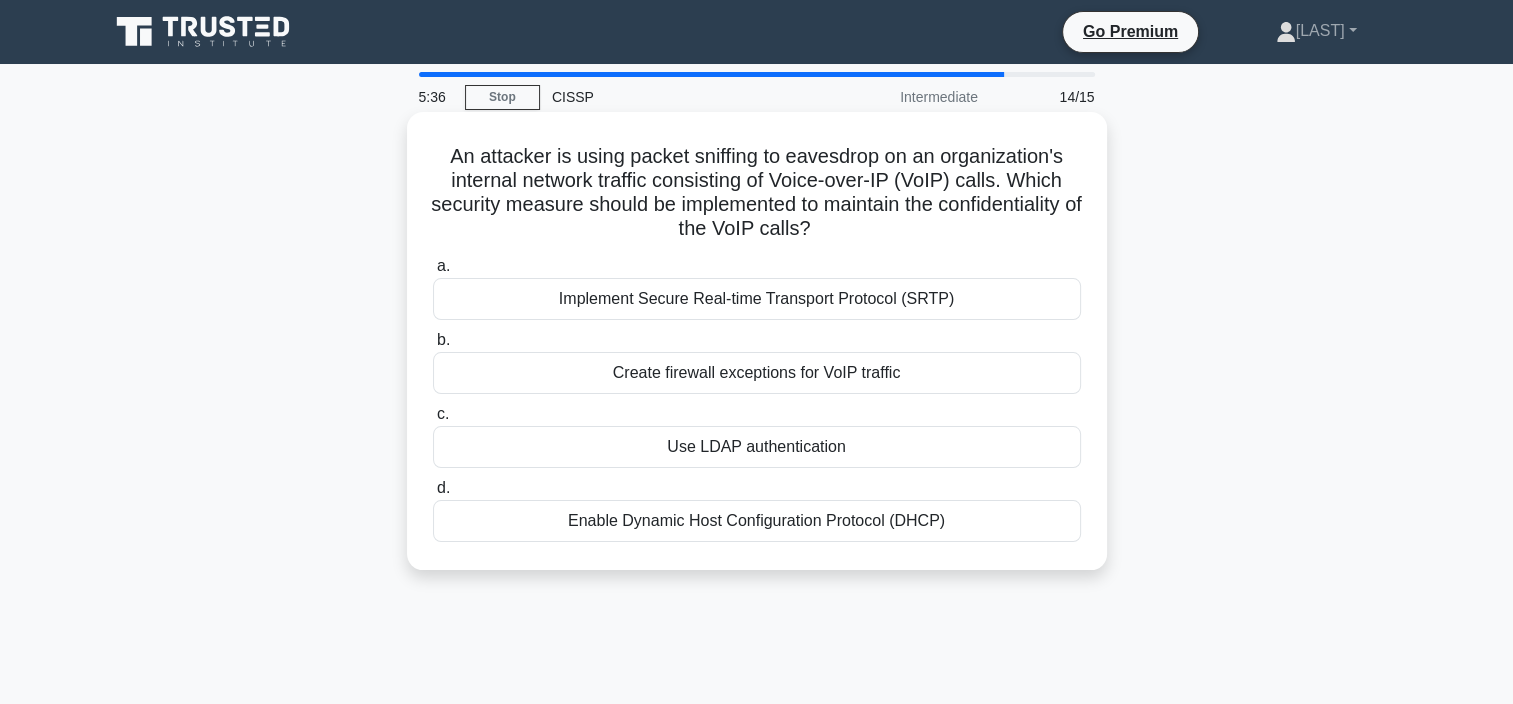 click on "Implement Secure Real-time Transport Protocol (SRTP)" at bounding box center [757, 299] 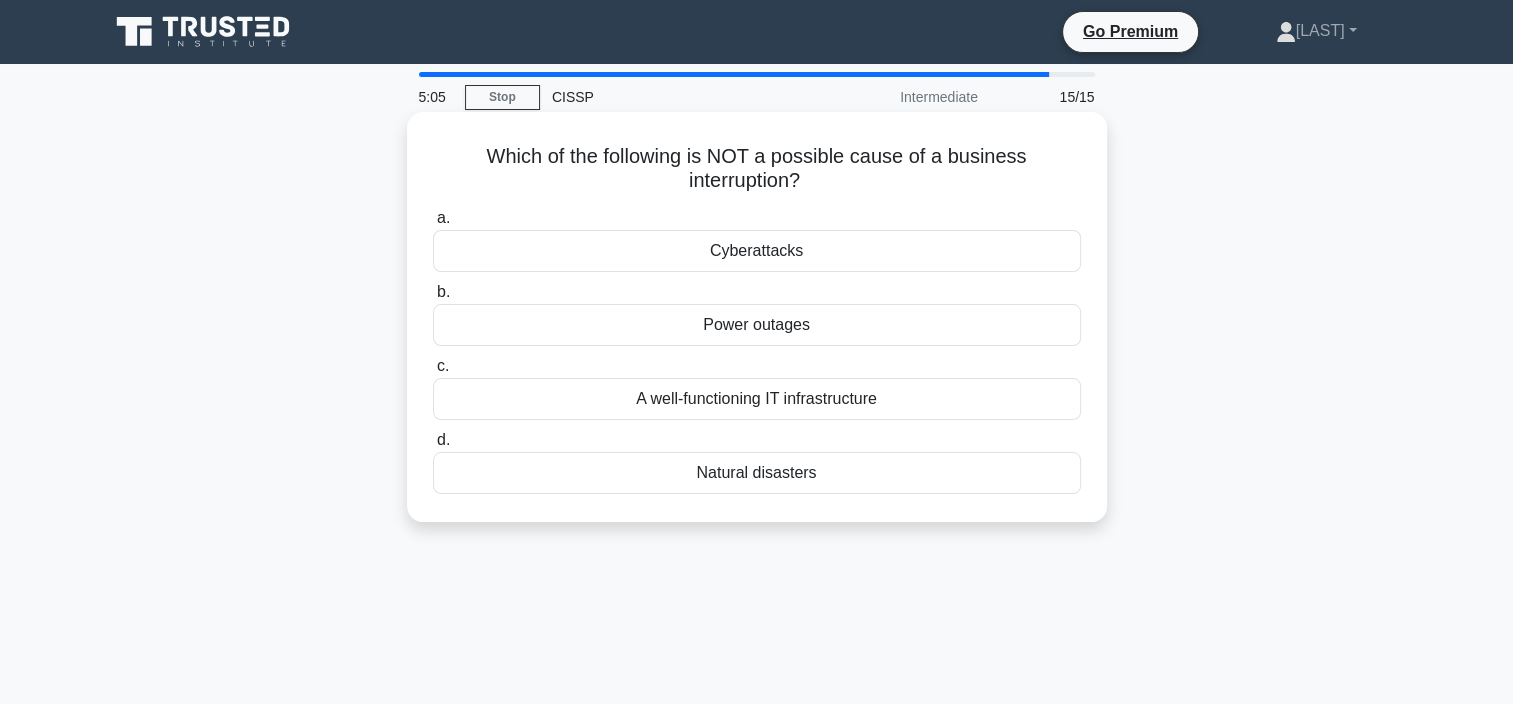 drag, startPoint x: 636, startPoint y: 401, endPoint x: 882, endPoint y: 410, distance: 246.16458 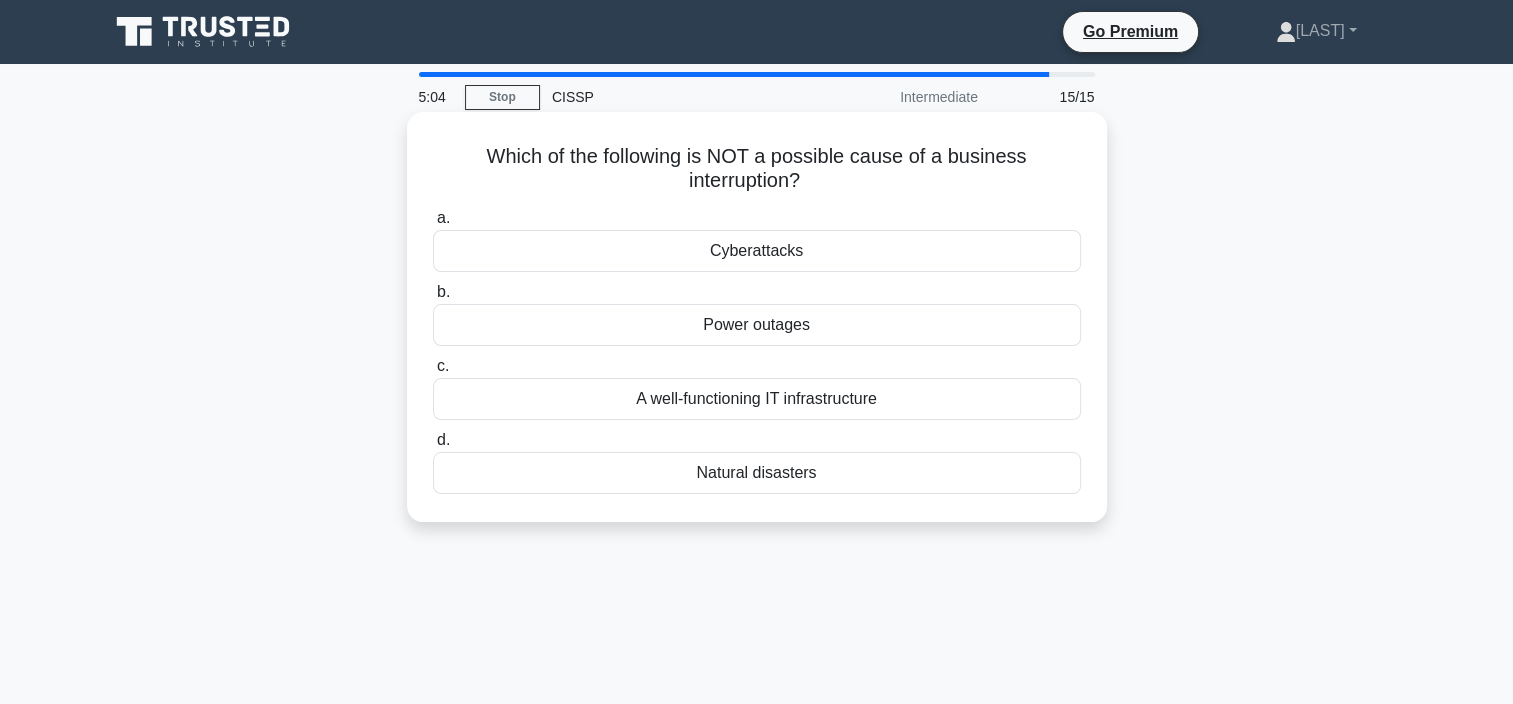 copy on "A well-functioning IT infrastructure" 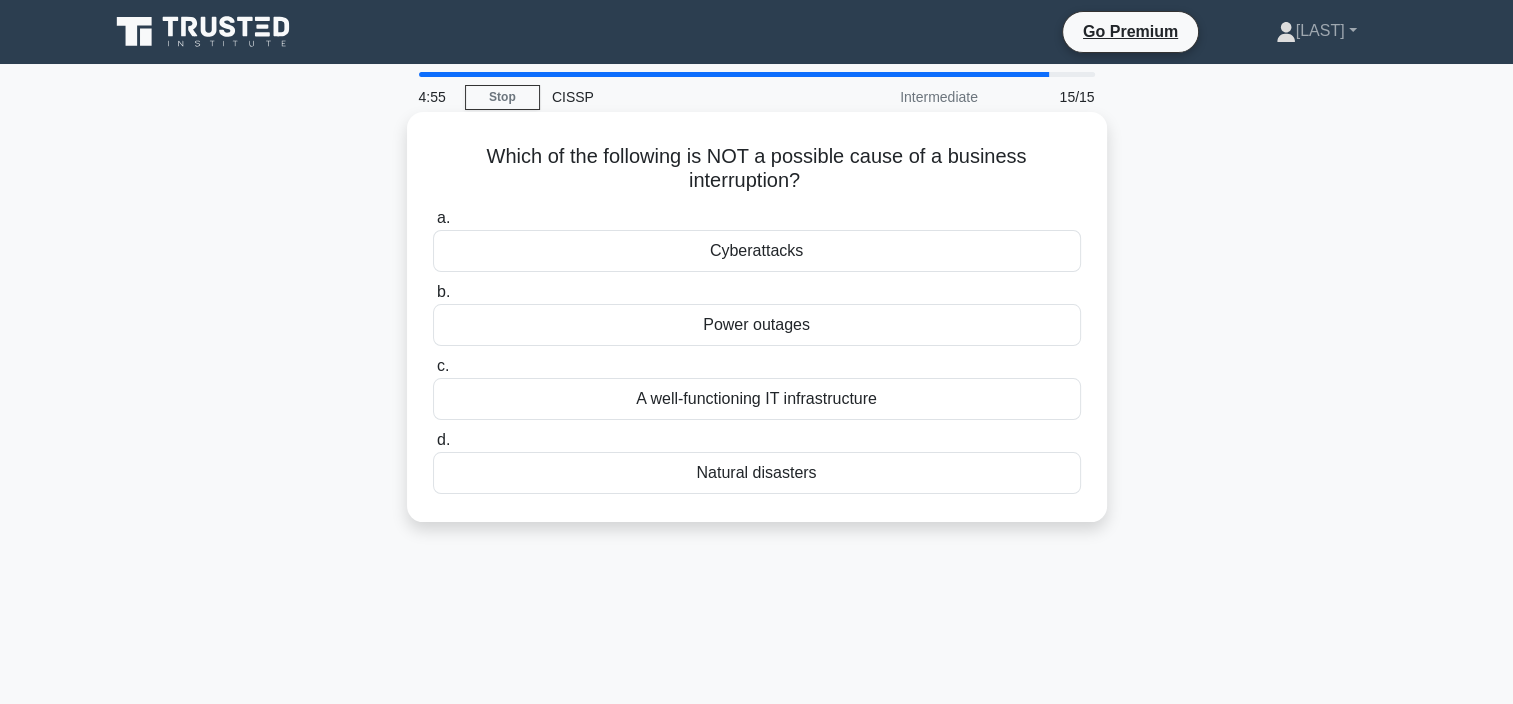 click on "A well-functioning IT infrastructure" at bounding box center (757, 399) 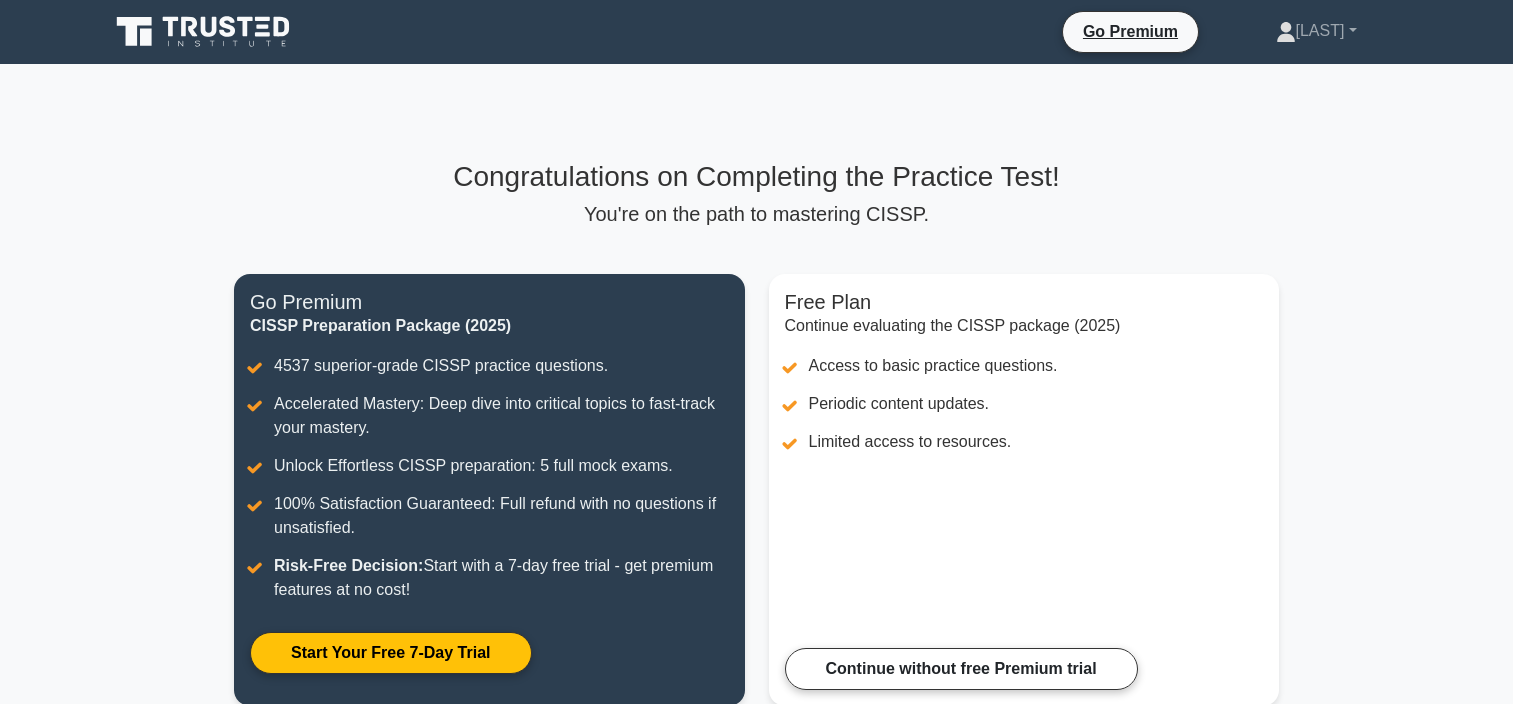 scroll, scrollTop: 0, scrollLeft: 0, axis: both 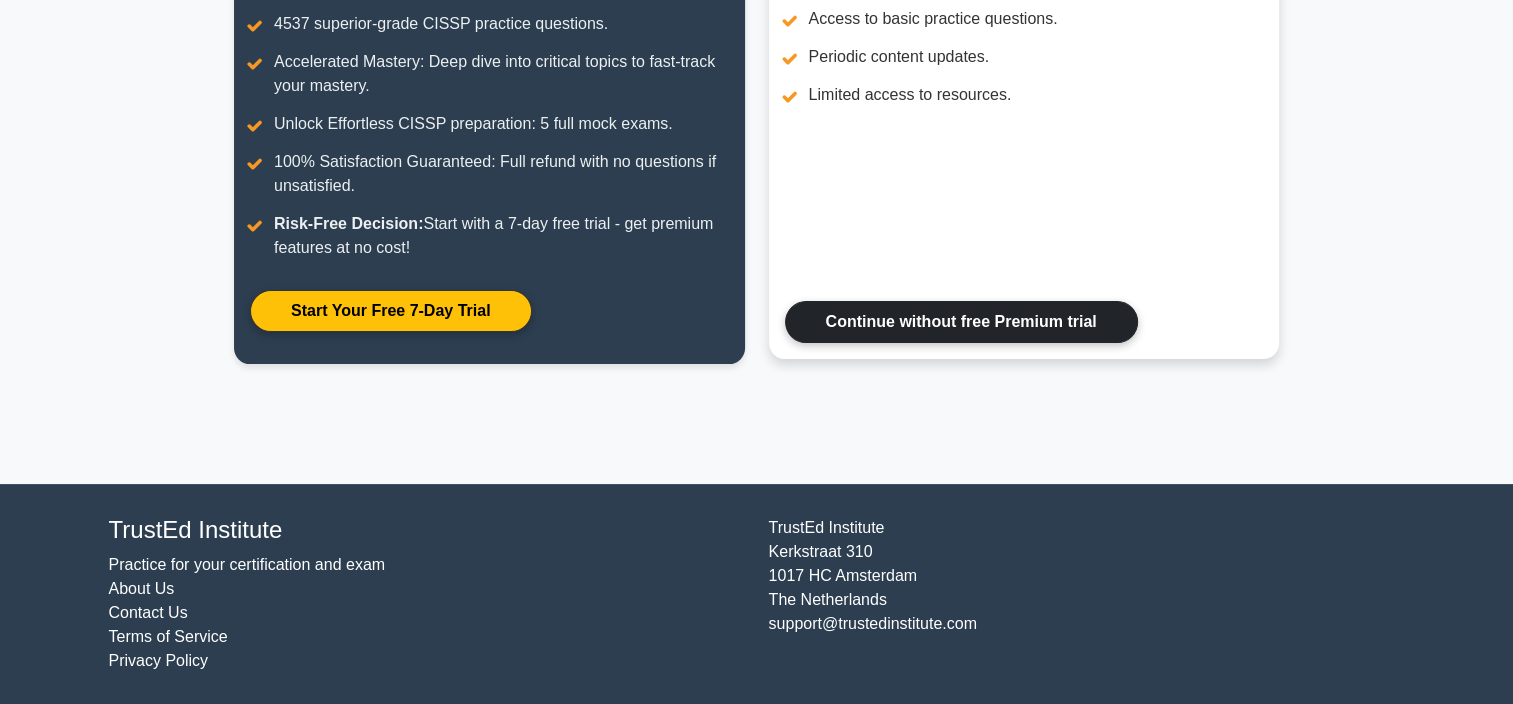 click on "Continue without free Premium trial" at bounding box center [961, 322] 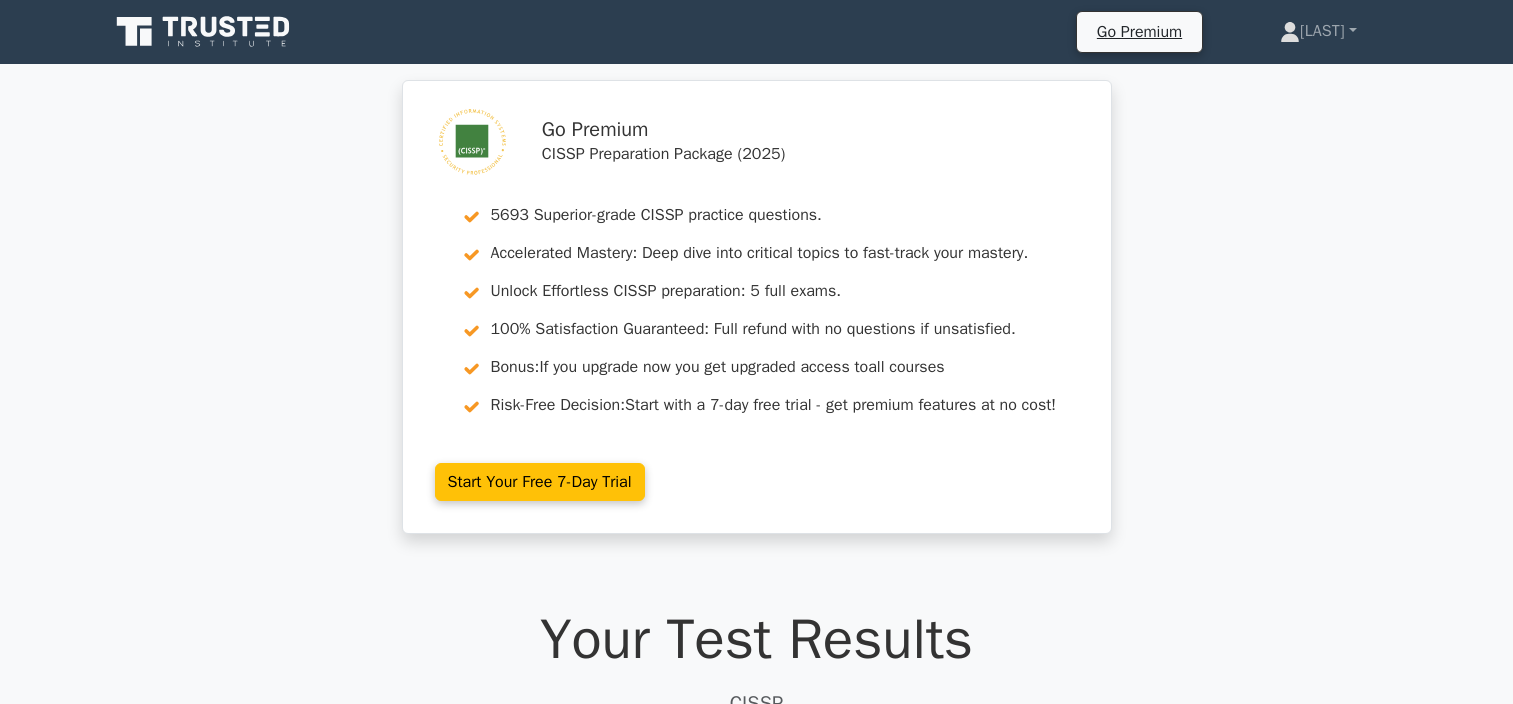 scroll, scrollTop: 0, scrollLeft: 0, axis: both 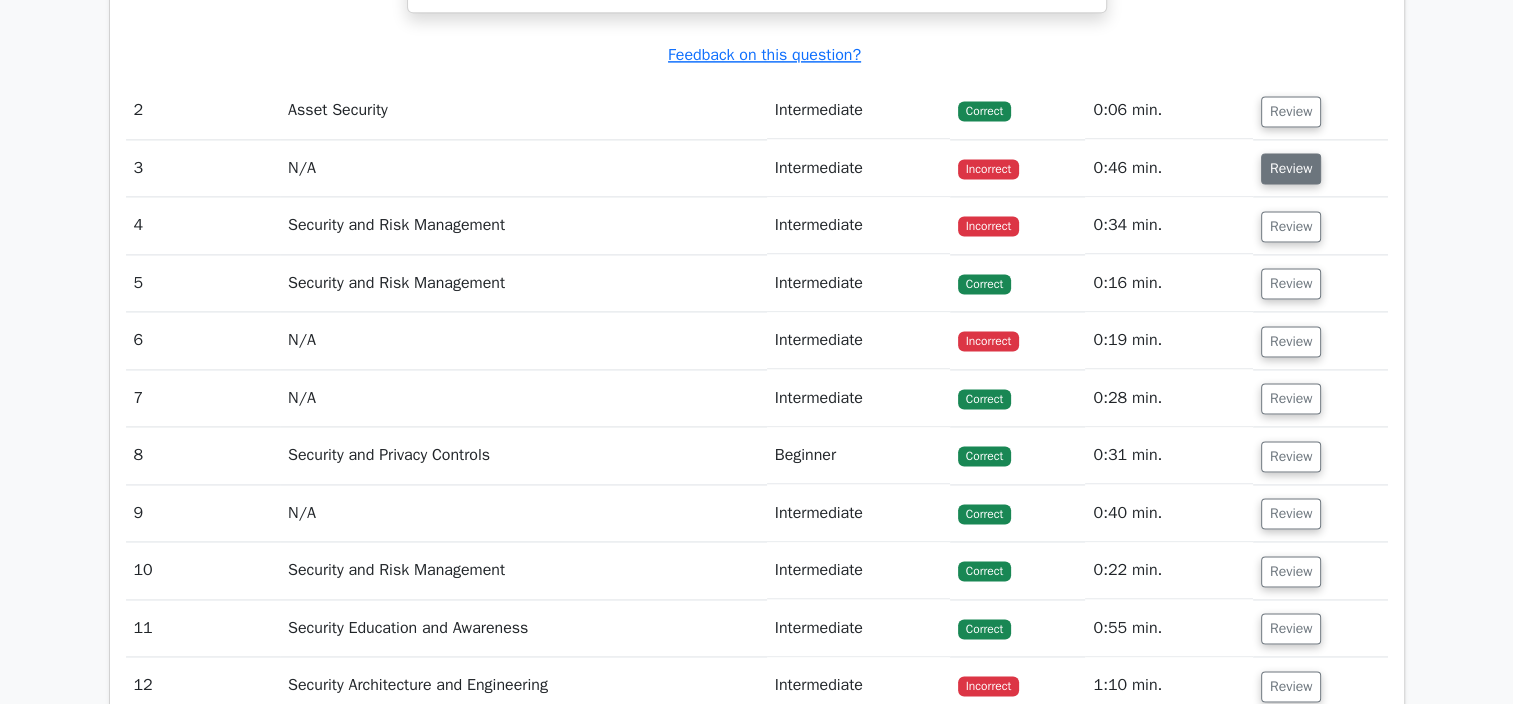click on "Review" at bounding box center (1291, 168) 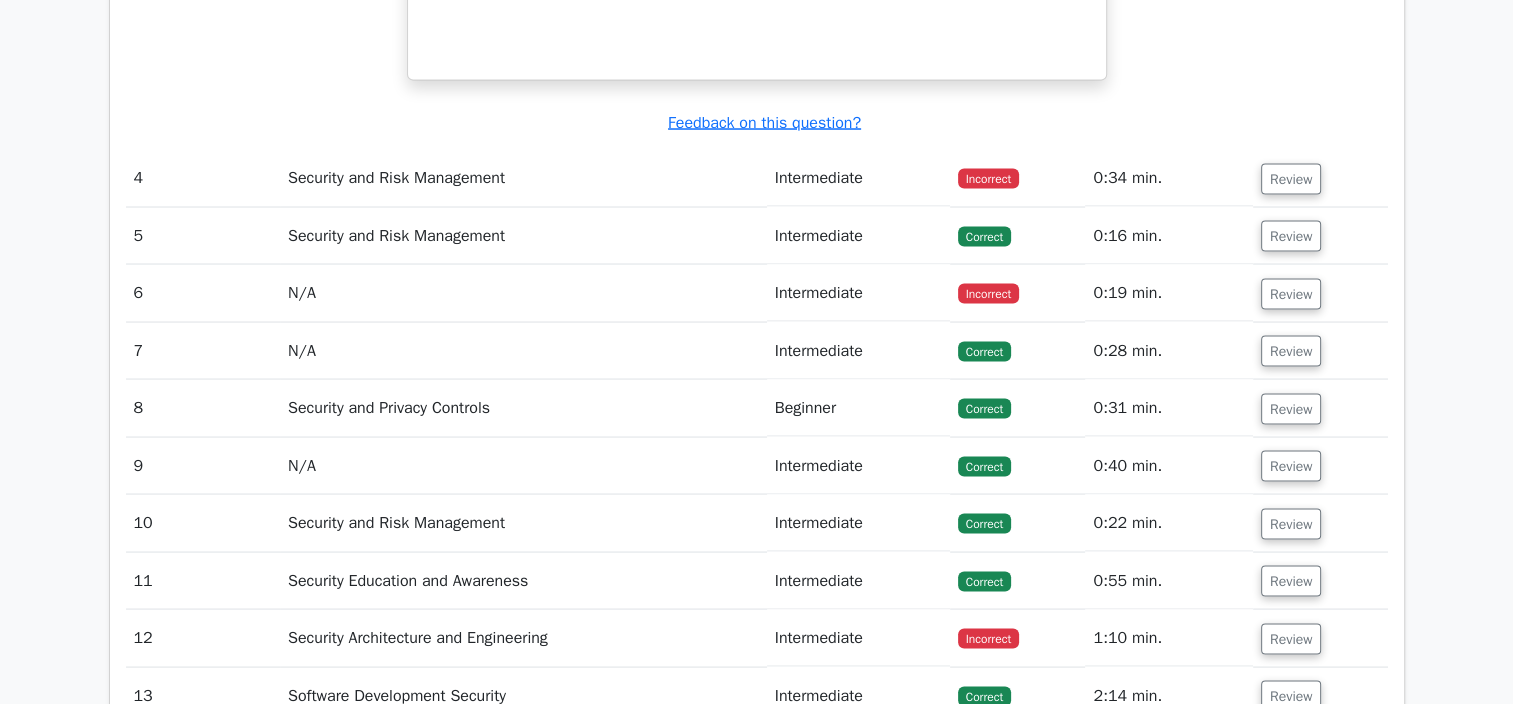 scroll, scrollTop: 3800, scrollLeft: 0, axis: vertical 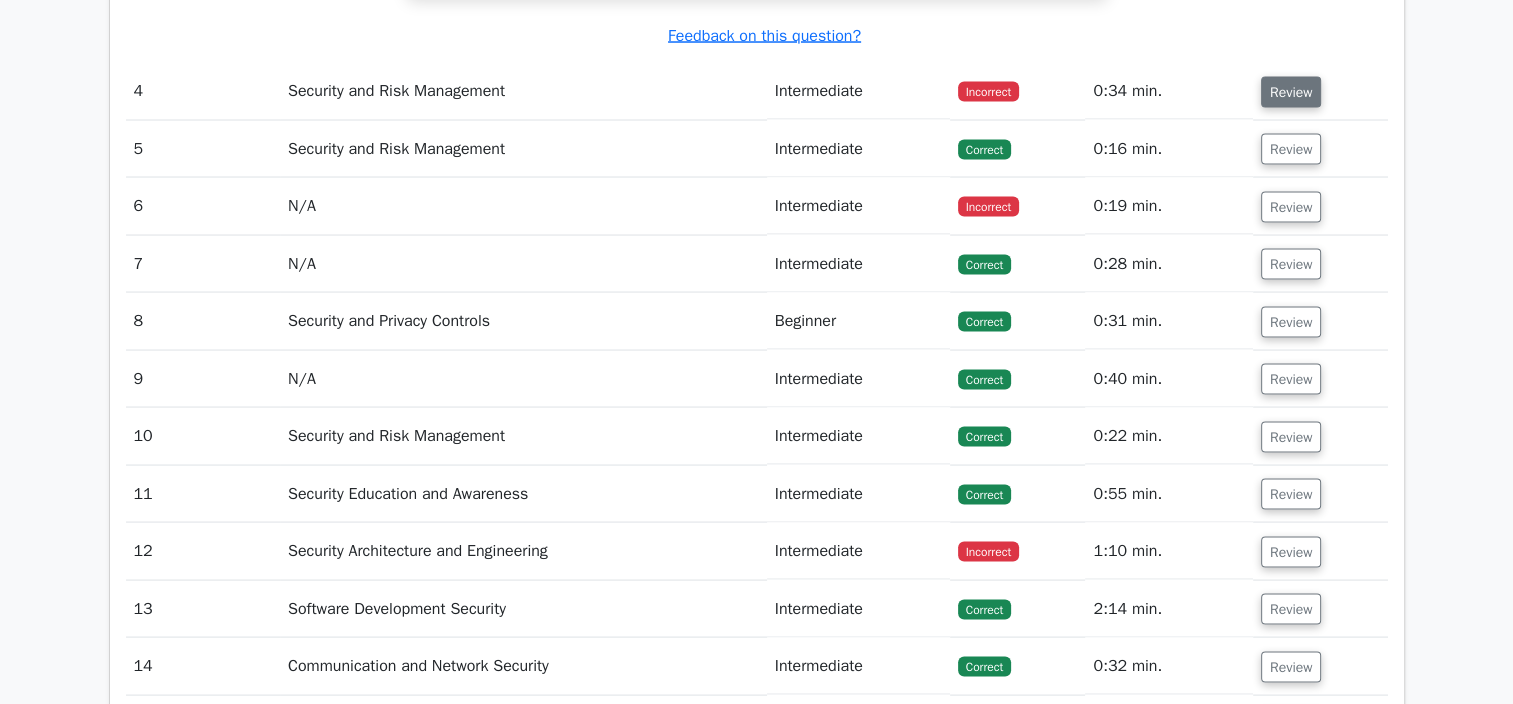 click on "Review" at bounding box center [1291, 92] 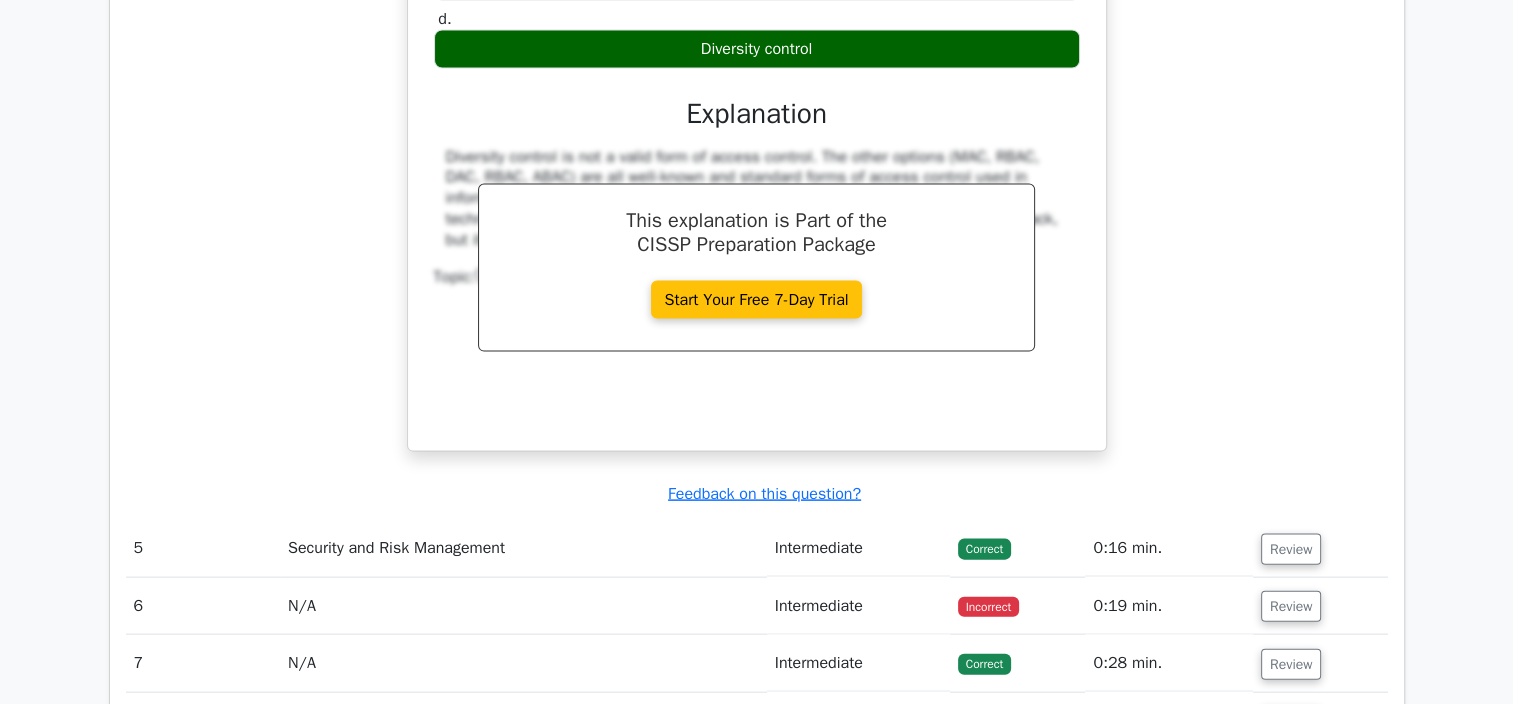 scroll, scrollTop: 4500, scrollLeft: 0, axis: vertical 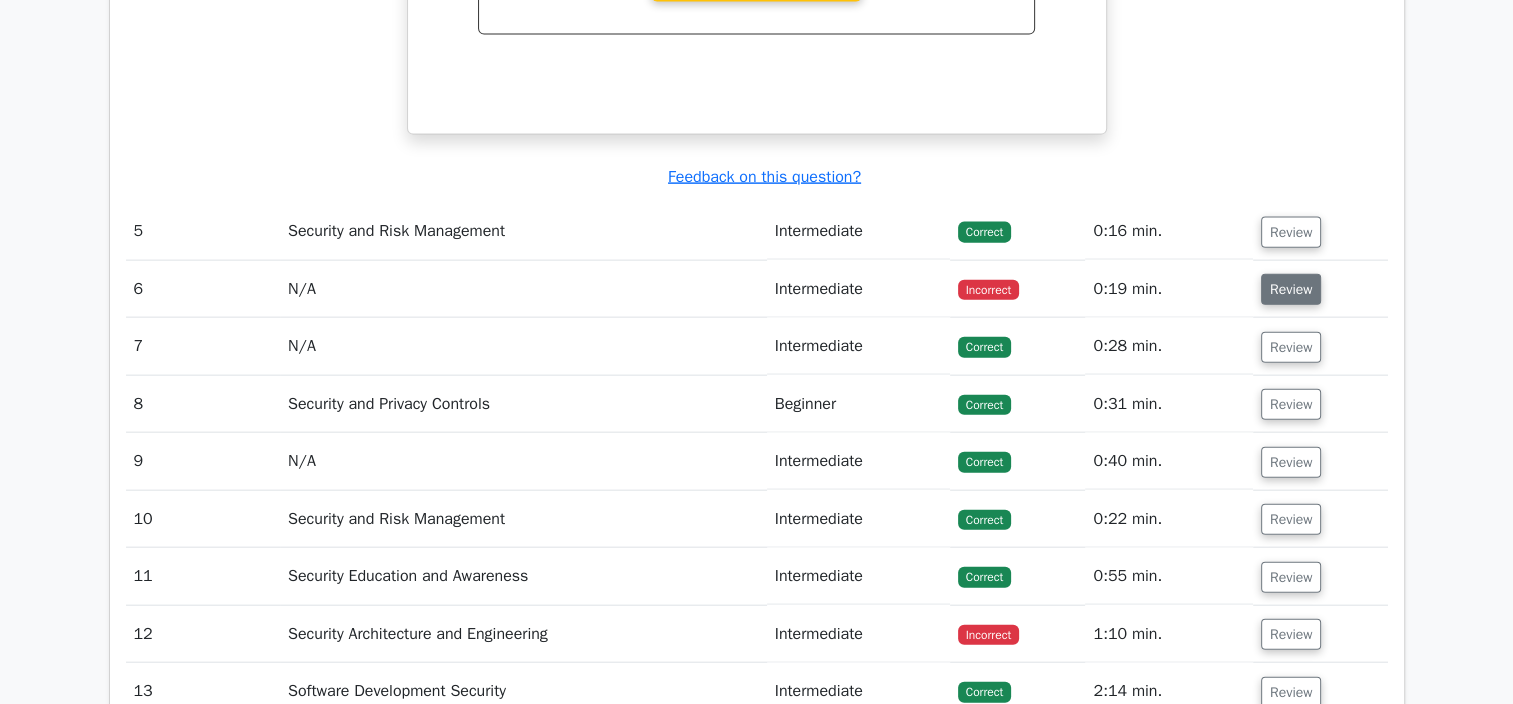 click on "Review" at bounding box center [1291, 289] 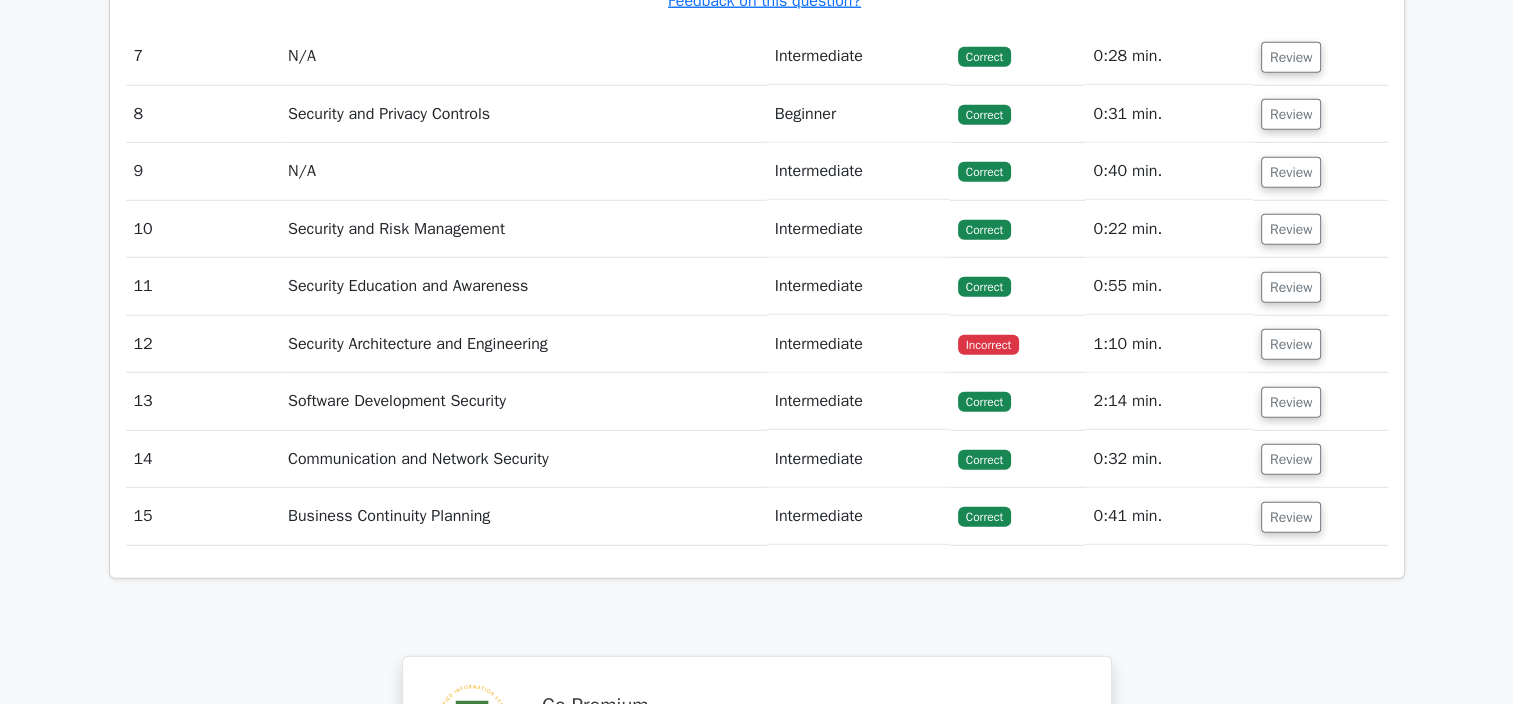 scroll, scrollTop: 5600, scrollLeft: 0, axis: vertical 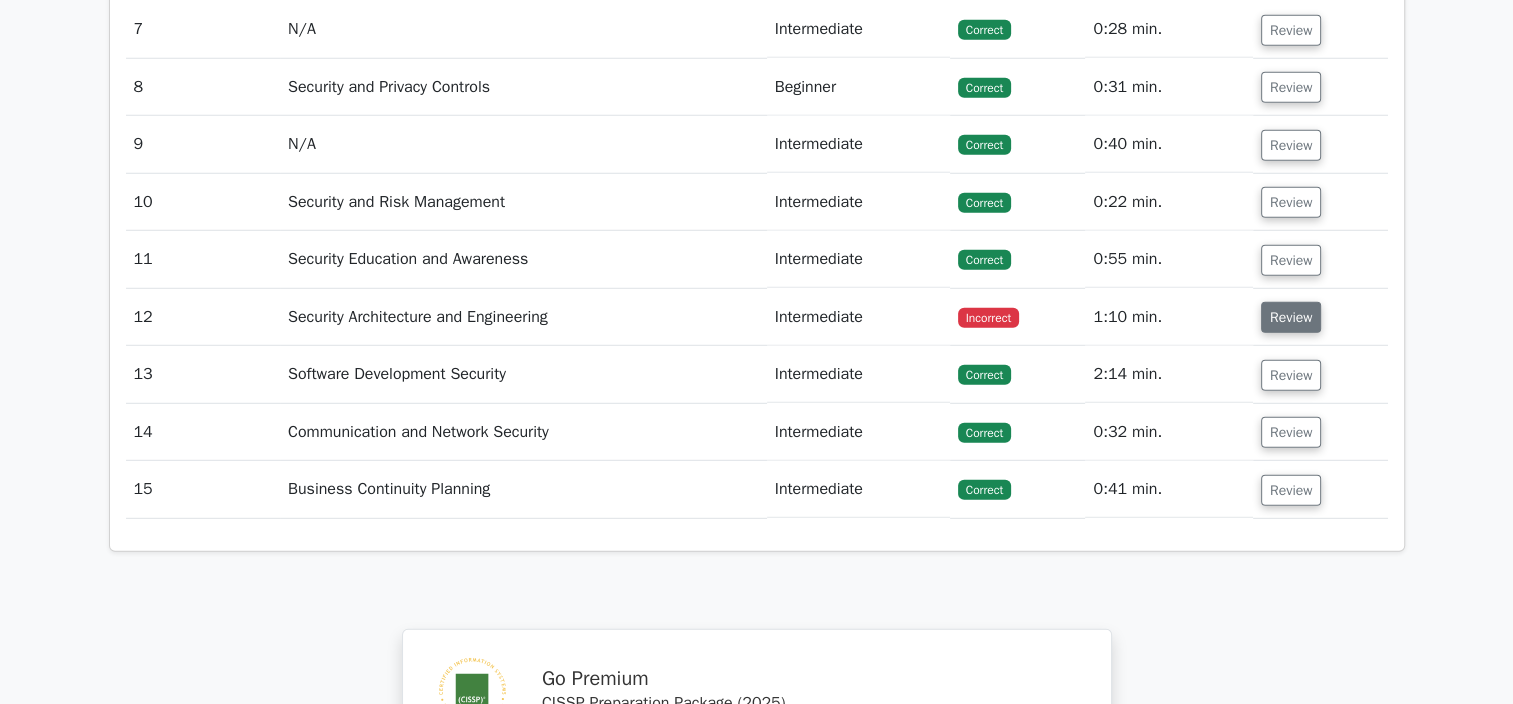 click on "Review" at bounding box center (1291, 317) 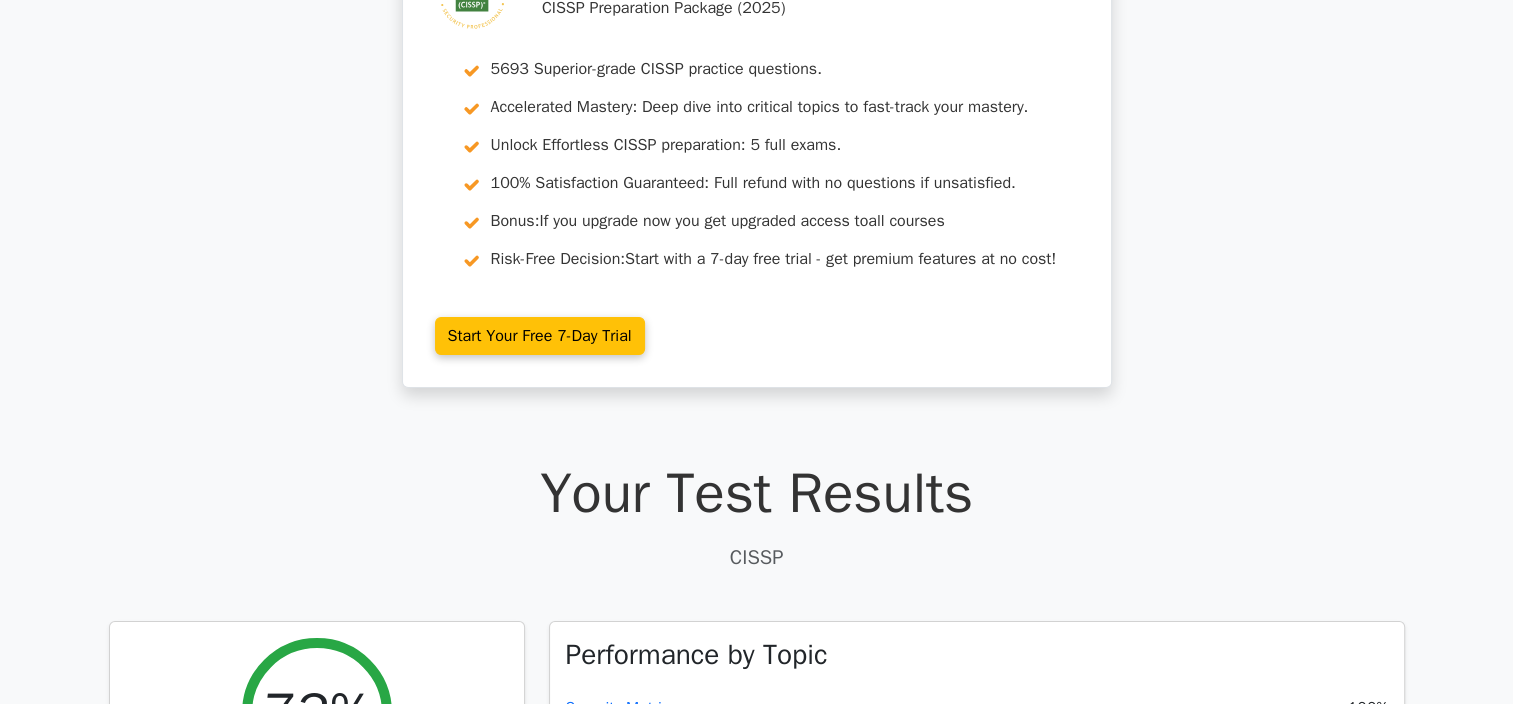 scroll, scrollTop: 0, scrollLeft: 0, axis: both 